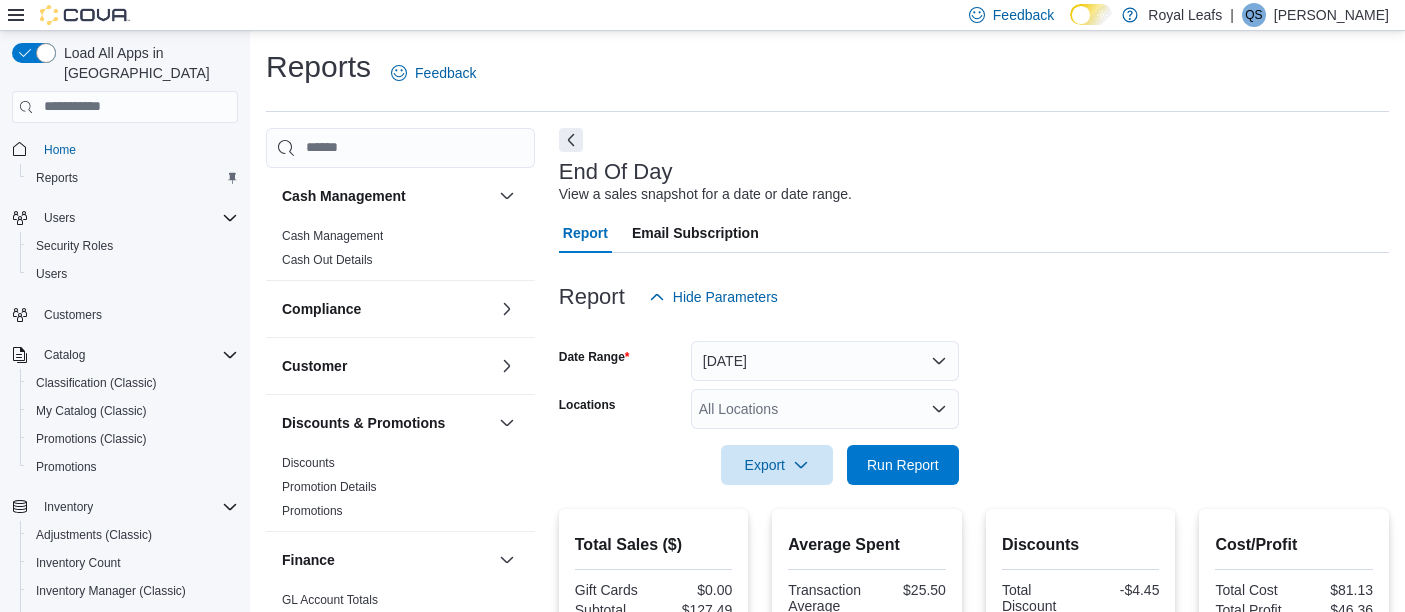 scroll, scrollTop: 0, scrollLeft: 0, axis: both 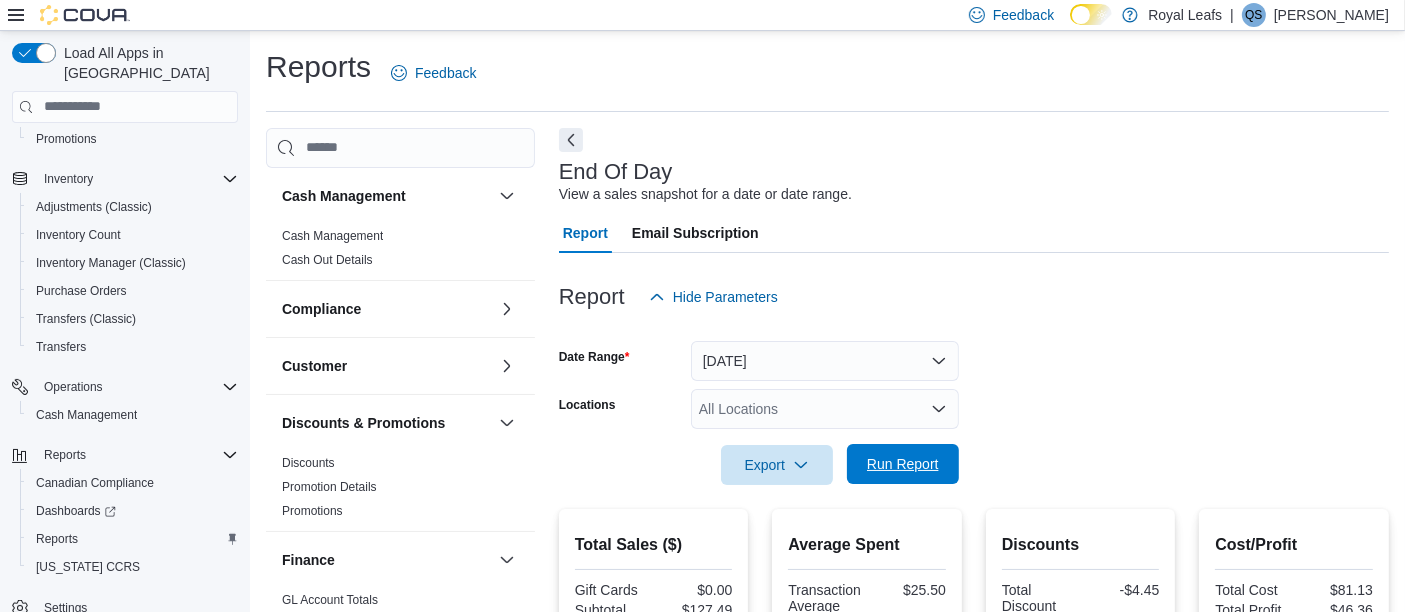 click on "Run Report" at bounding box center [903, 464] 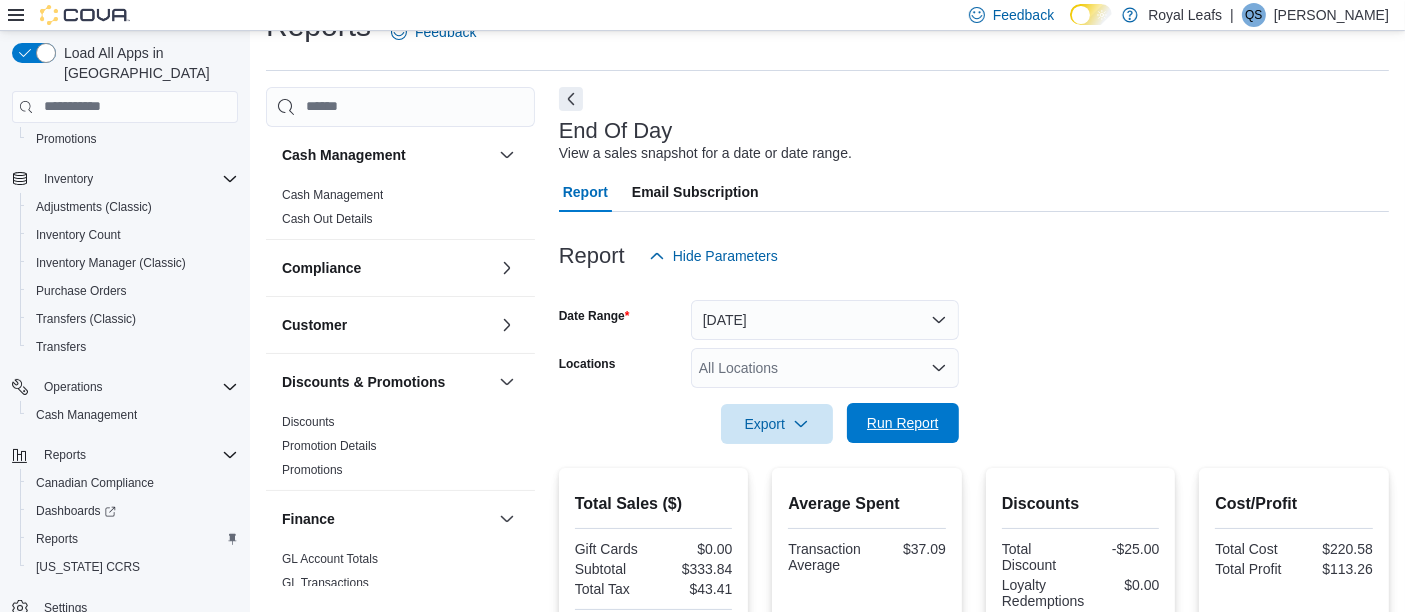 scroll, scrollTop: 0, scrollLeft: 0, axis: both 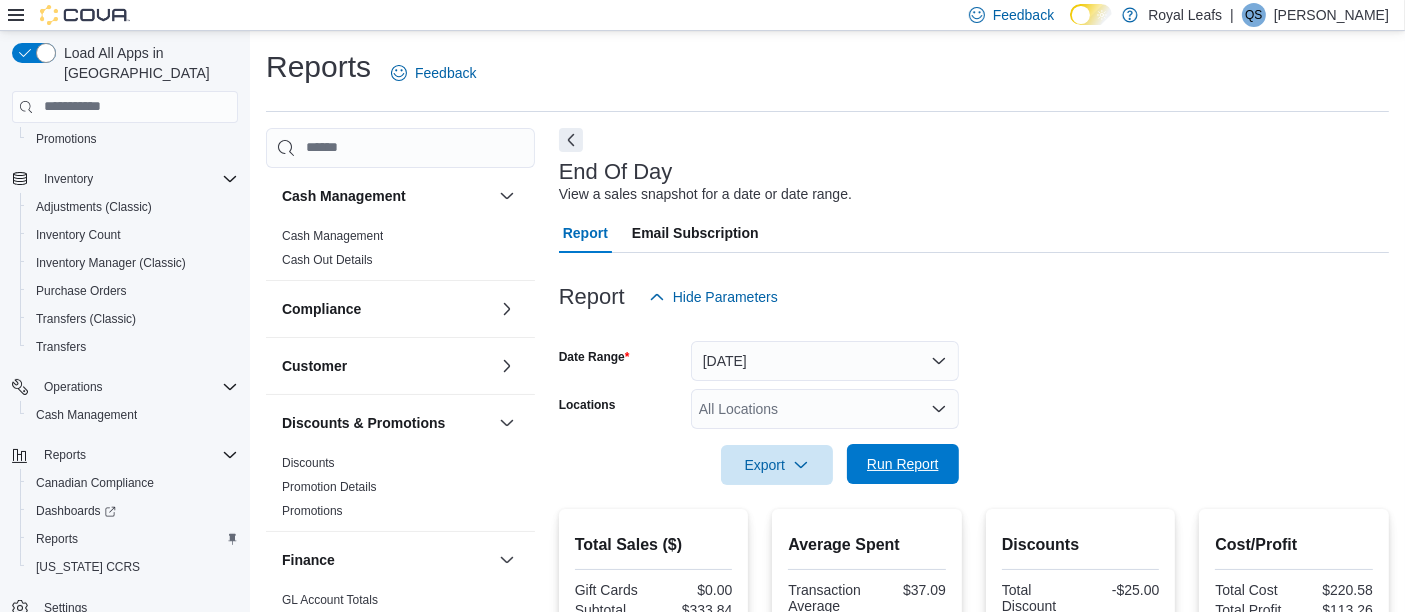 click on "Run Report" at bounding box center [903, 464] 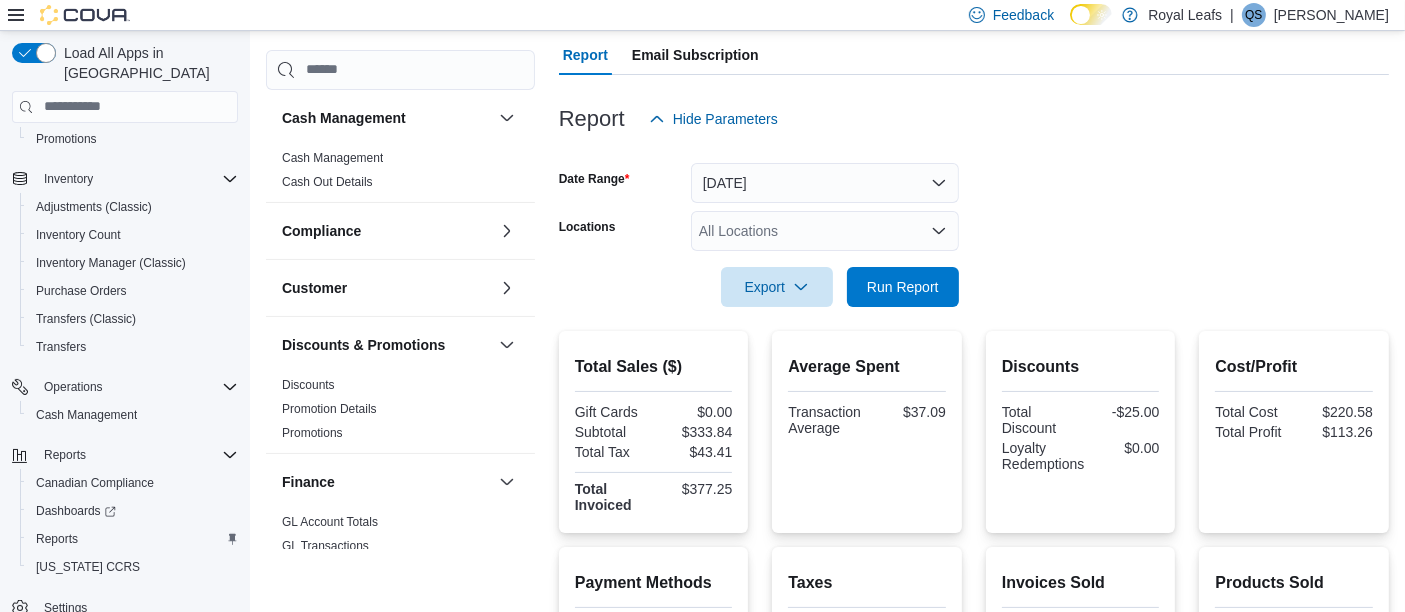 scroll, scrollTop: 296, scrollLeft: 0, axis: vertical 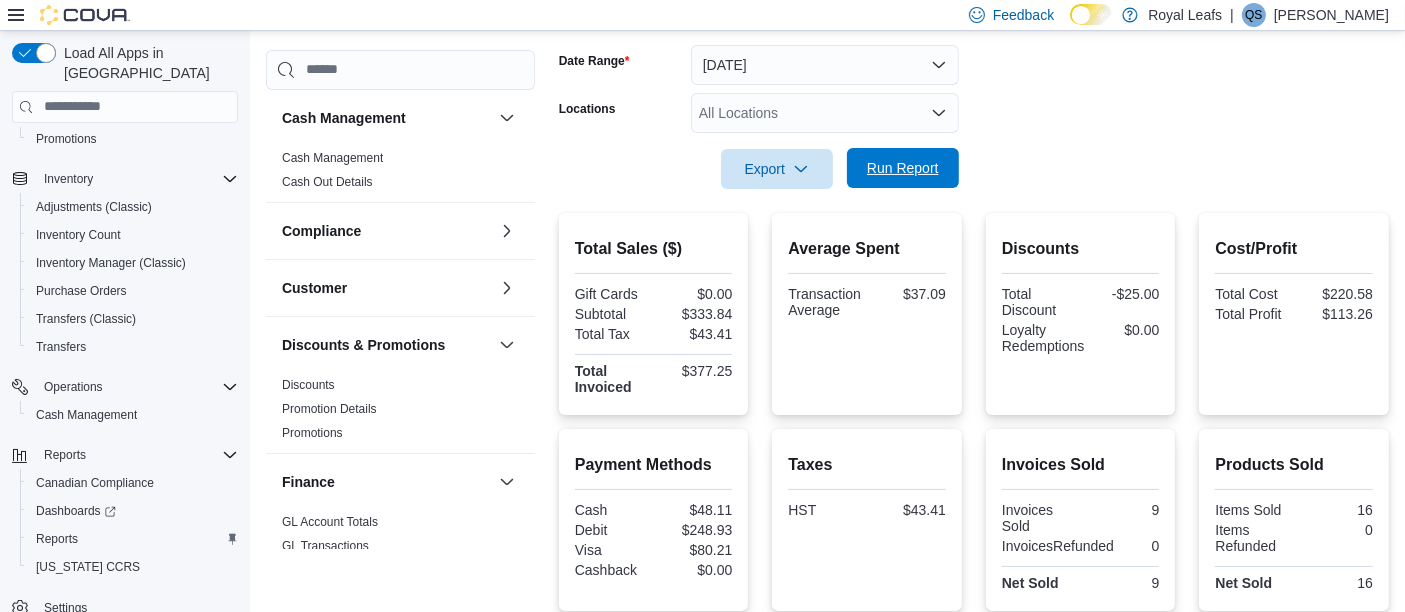 click on "Run Report" at bounding box center [903, 168] 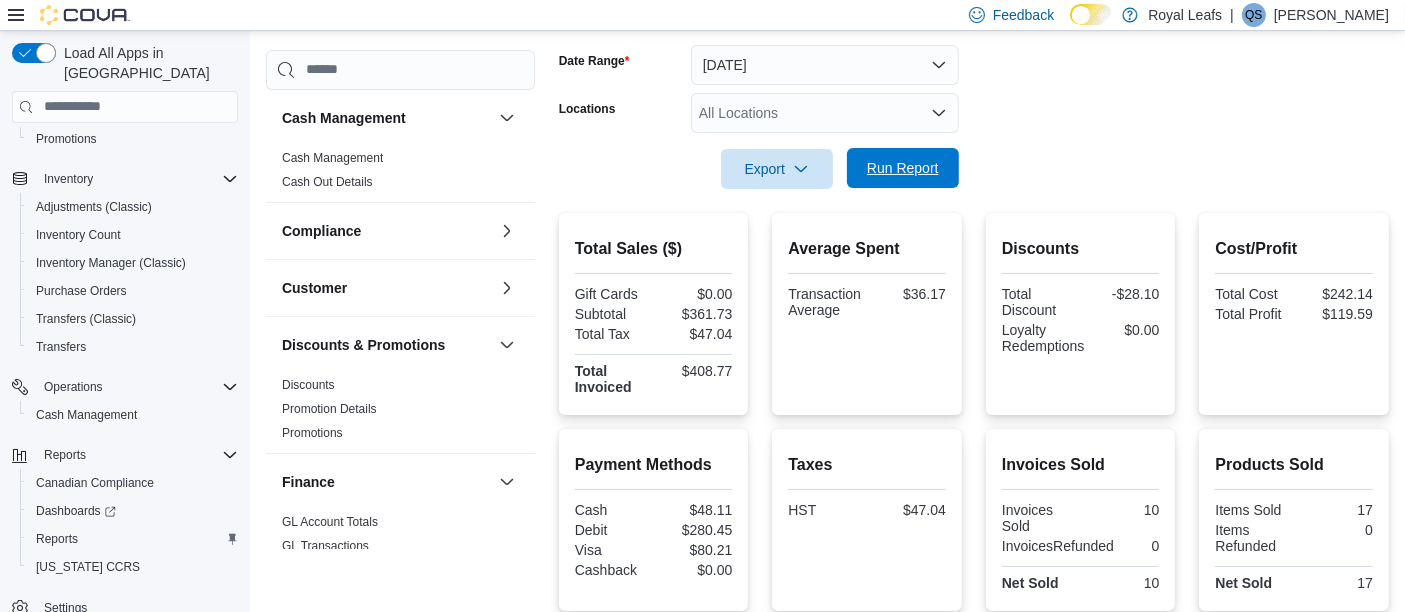 click on "Run Report" at bounding box center (903, 168) 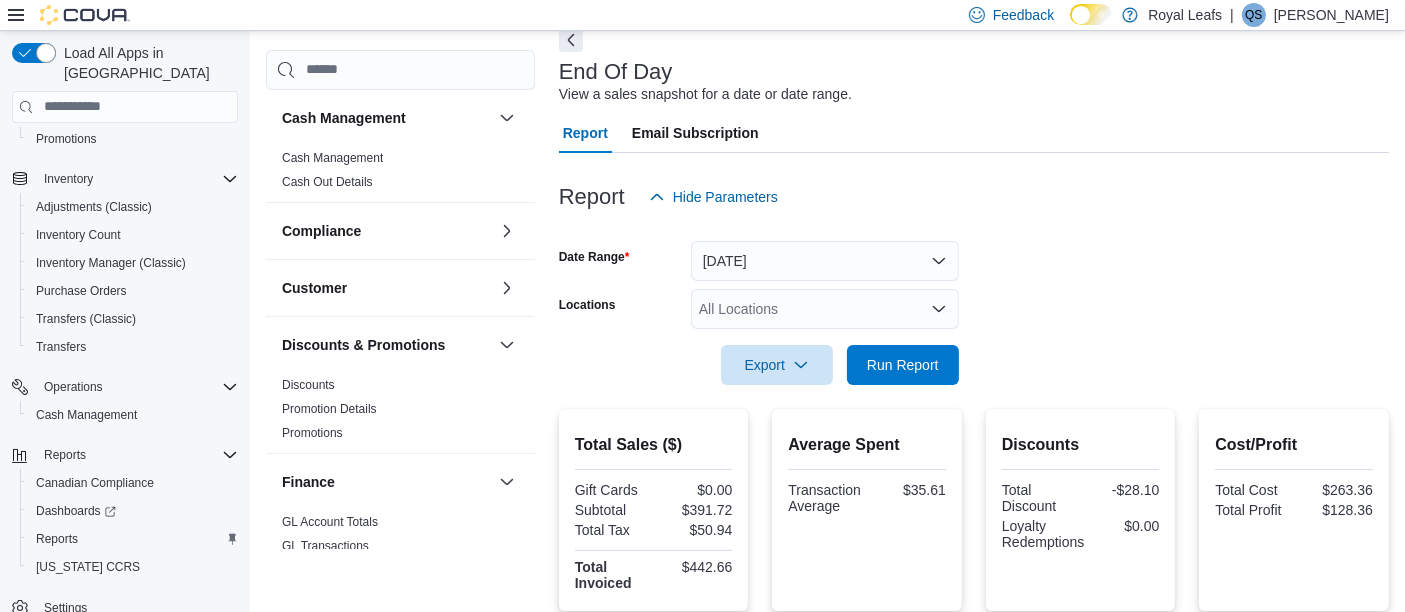 scroll, scrollTop: 0, scrollLeft: 0, axis: both 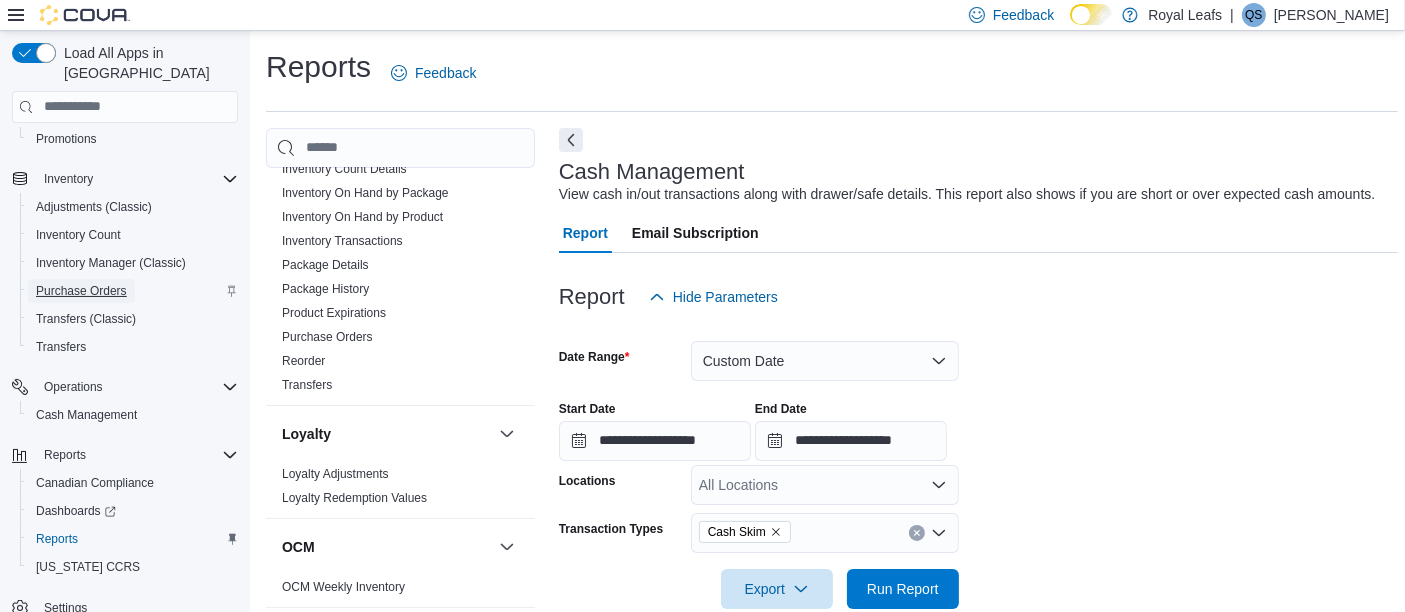 click on "Purchase Orders" at bounding box center [81, 291] 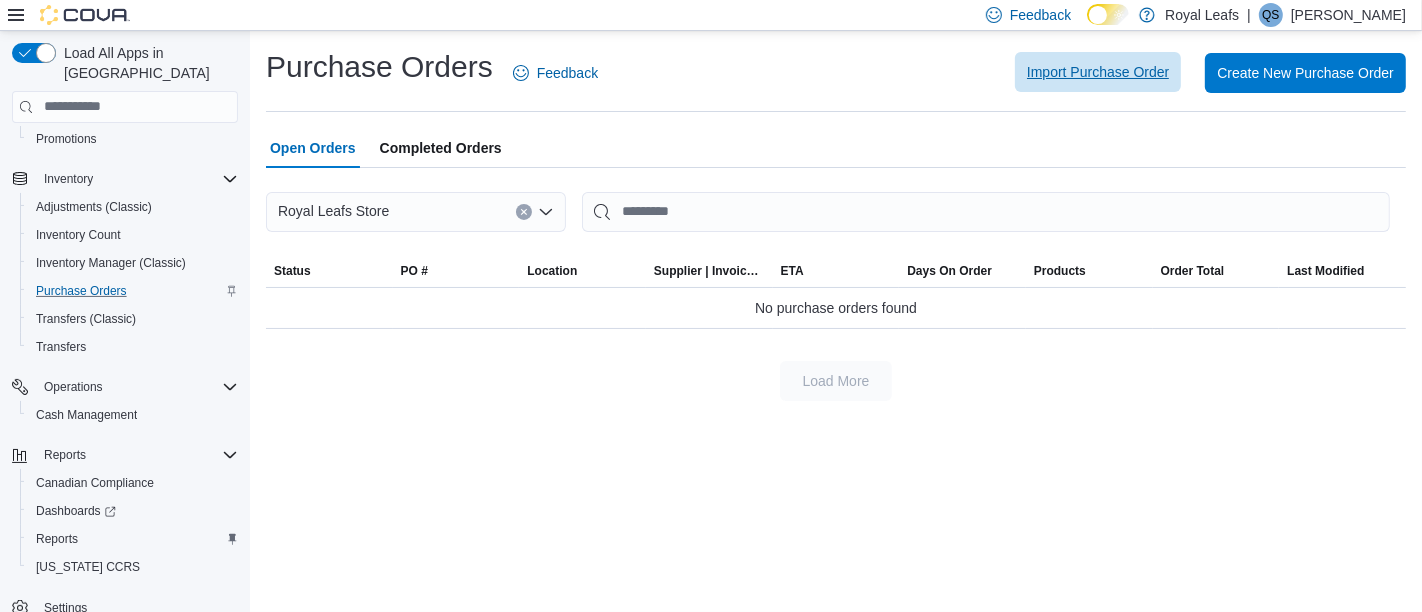 click on "Import Purchase Order" at bounding box center [1098, 72] 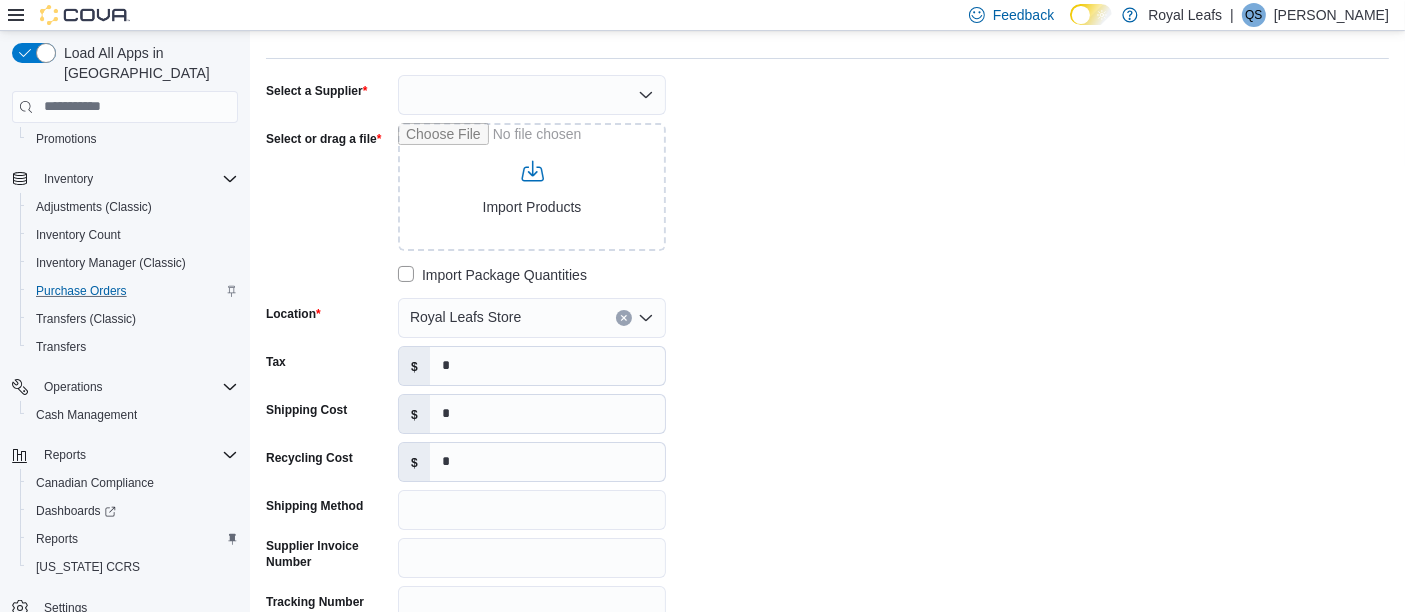 scroll, scrollTop: 0, scrollLeft: 0, axis: both 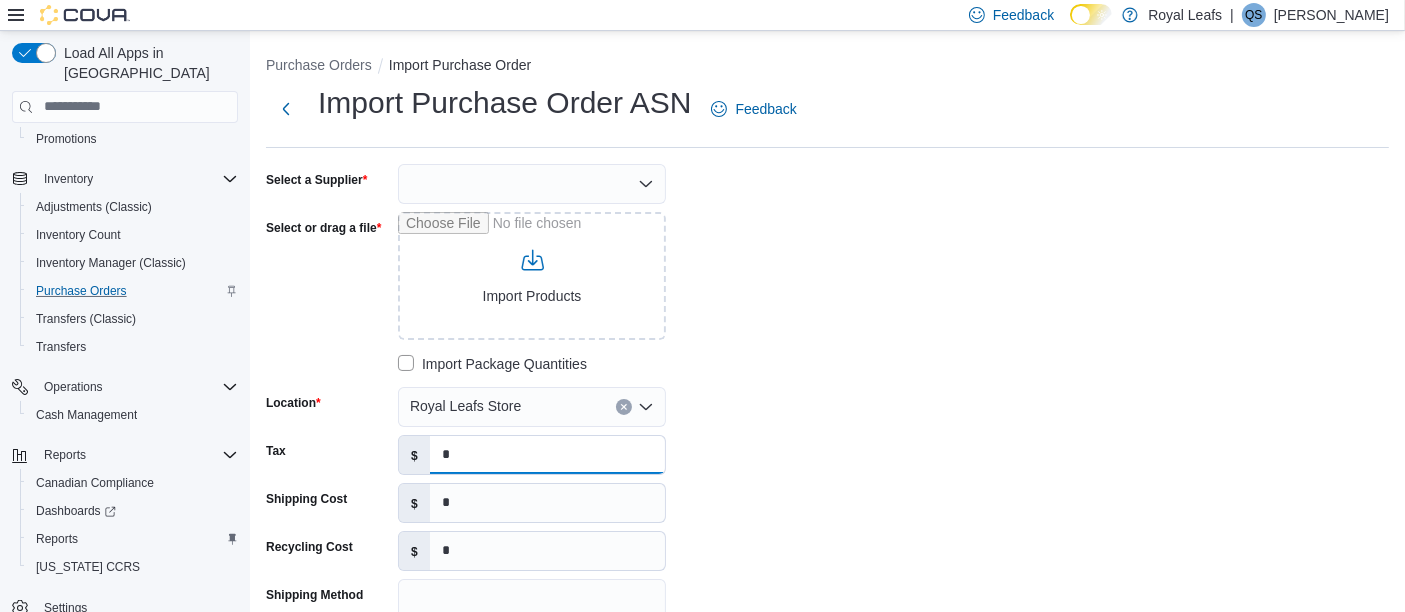 click on "*" at bounding box center [547, 455] 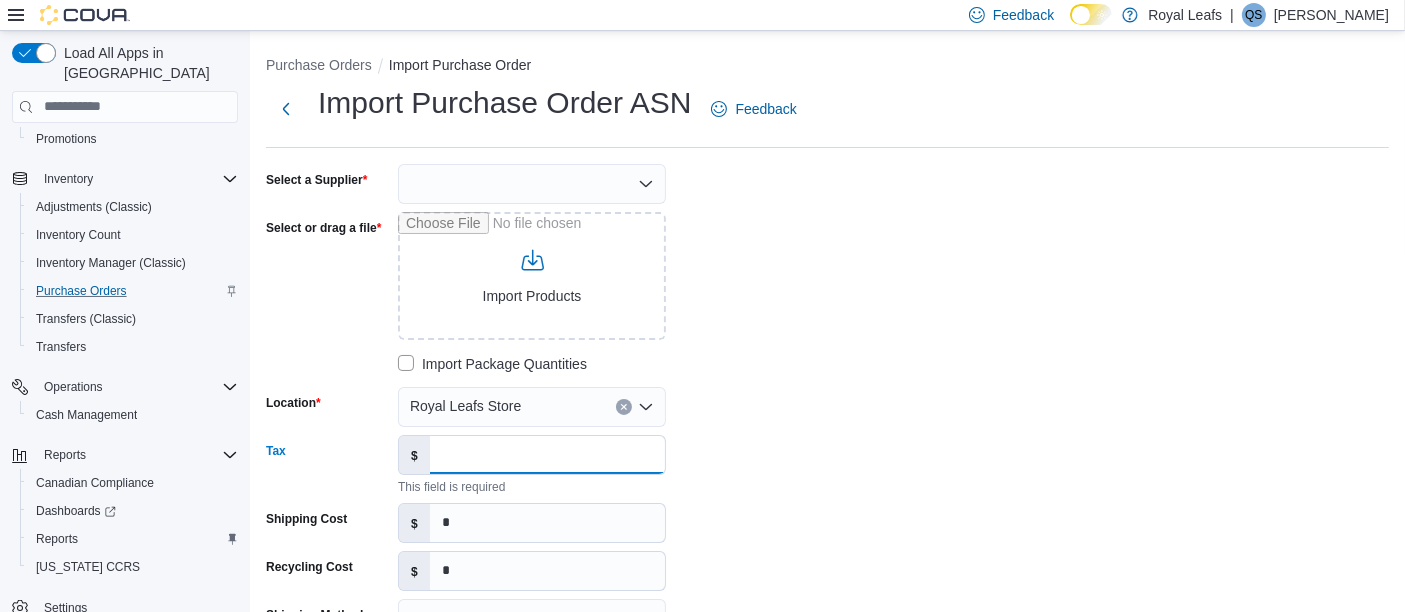 paste on "*******" 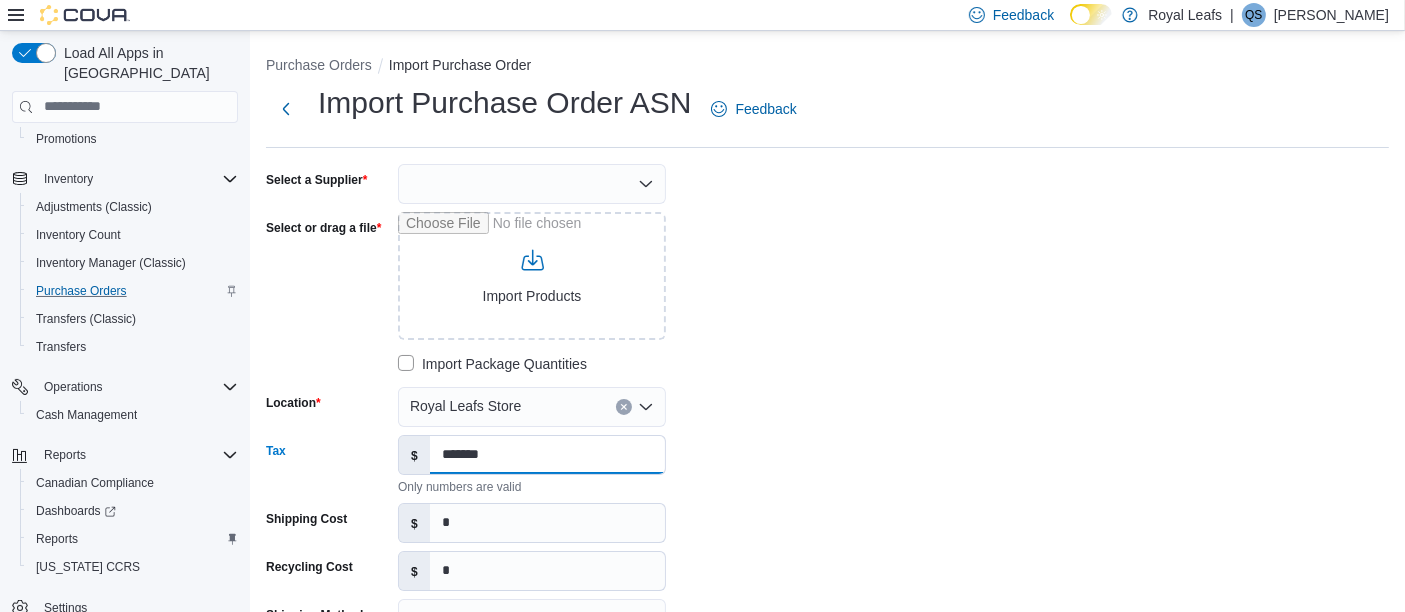 click on "*******" at bounding box center [547, 455] 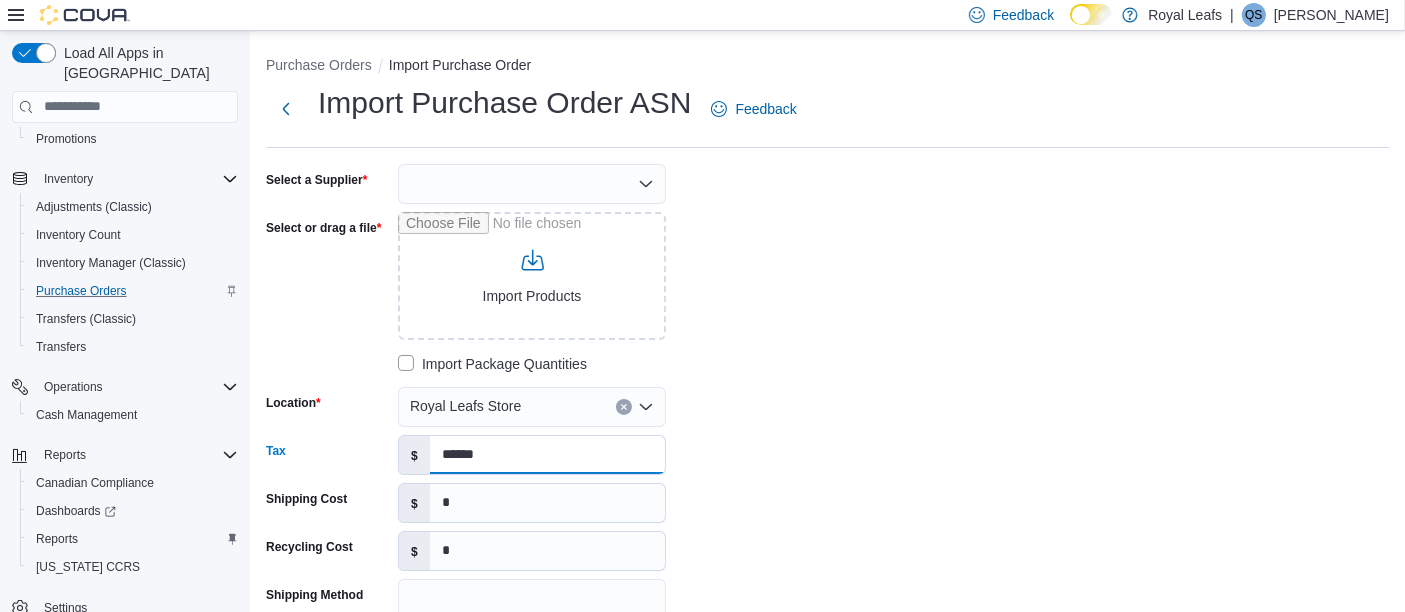 type on "******" 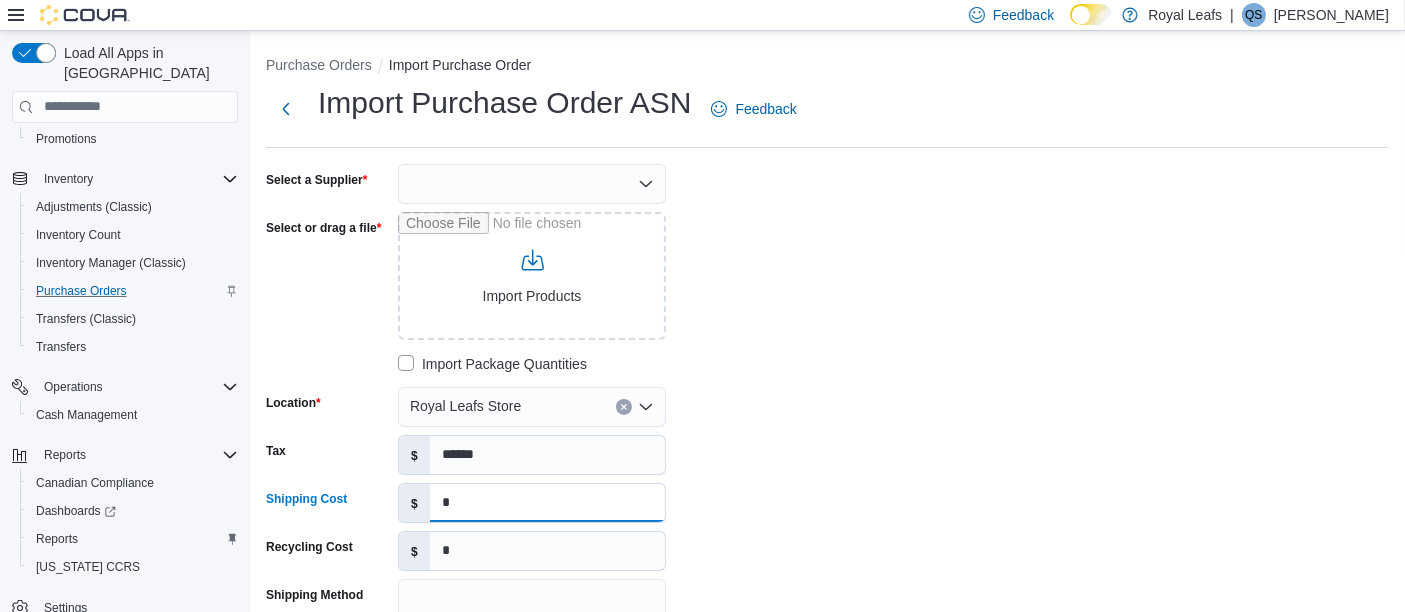 drag, startPoint x: 475, startPoint y: 496, endPoint x: 262, endPoint y: 490, distance: 213.08449 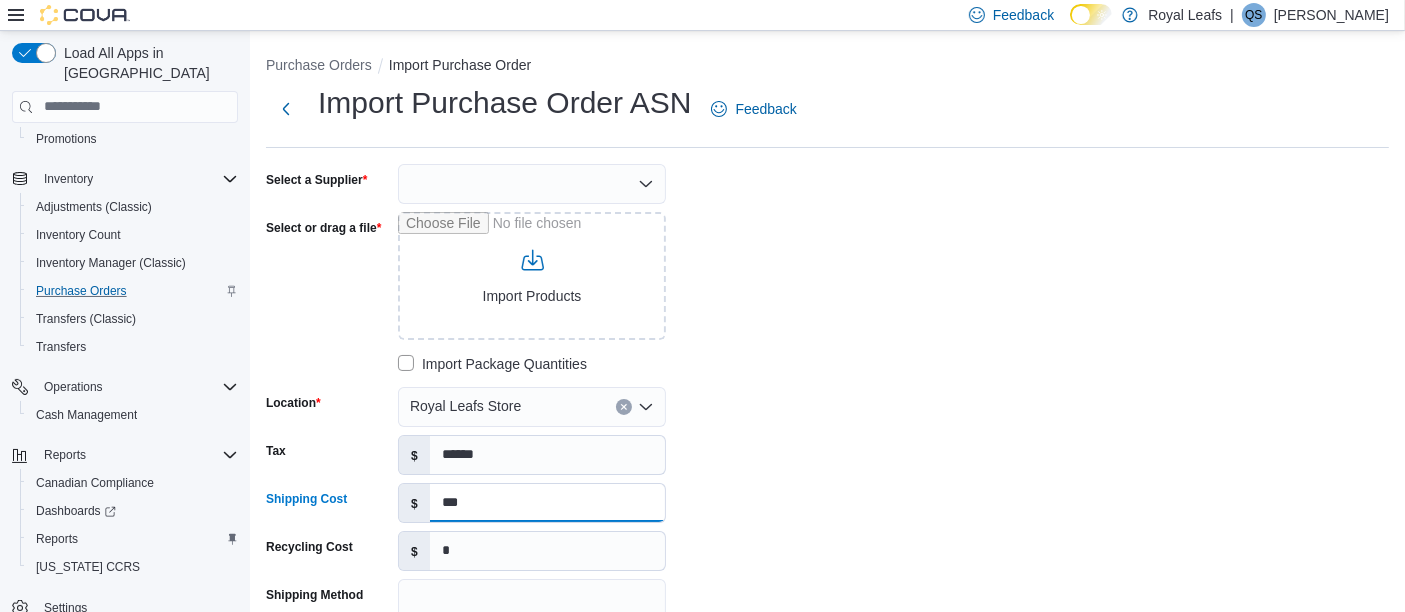 type on "***" 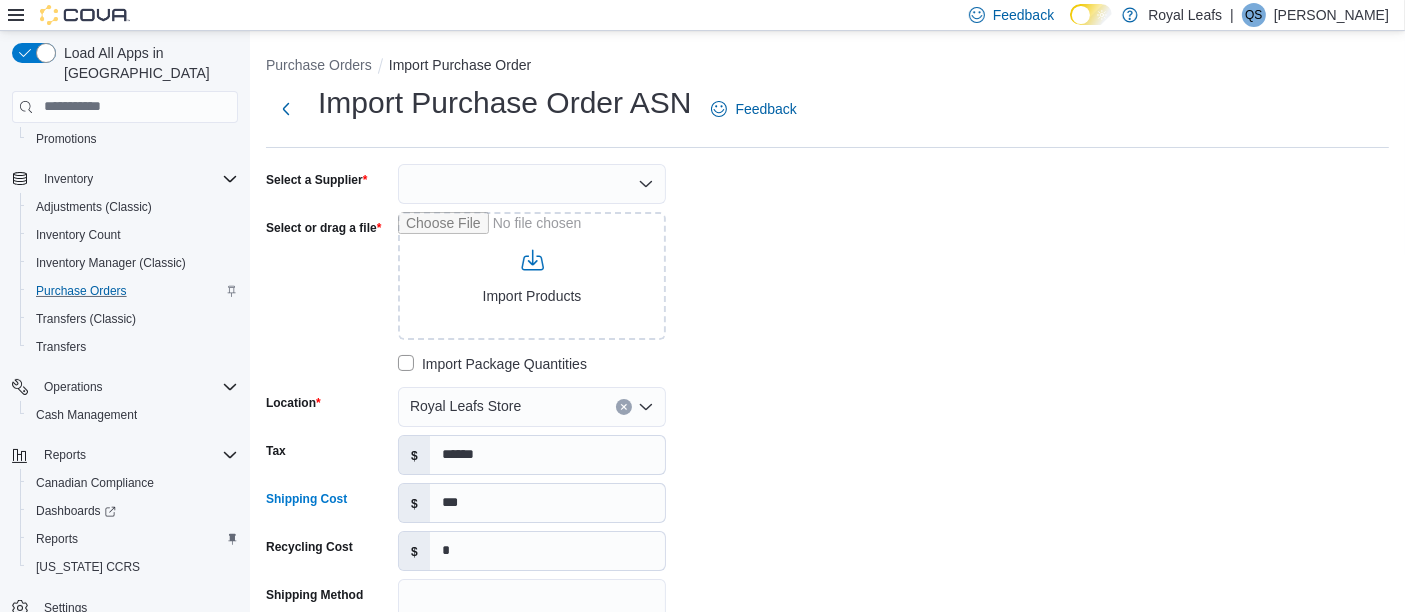 click on "Select a Supplier Select or drag a file Import Products   Import Package Quantities Location Royal Leafs Store Tax $ ****** Shipping Cost $ *** Recycling Cost $ * Shipping Method Supplier Invoice Number Tracking Number Notes" at bounding box center (827, 463) 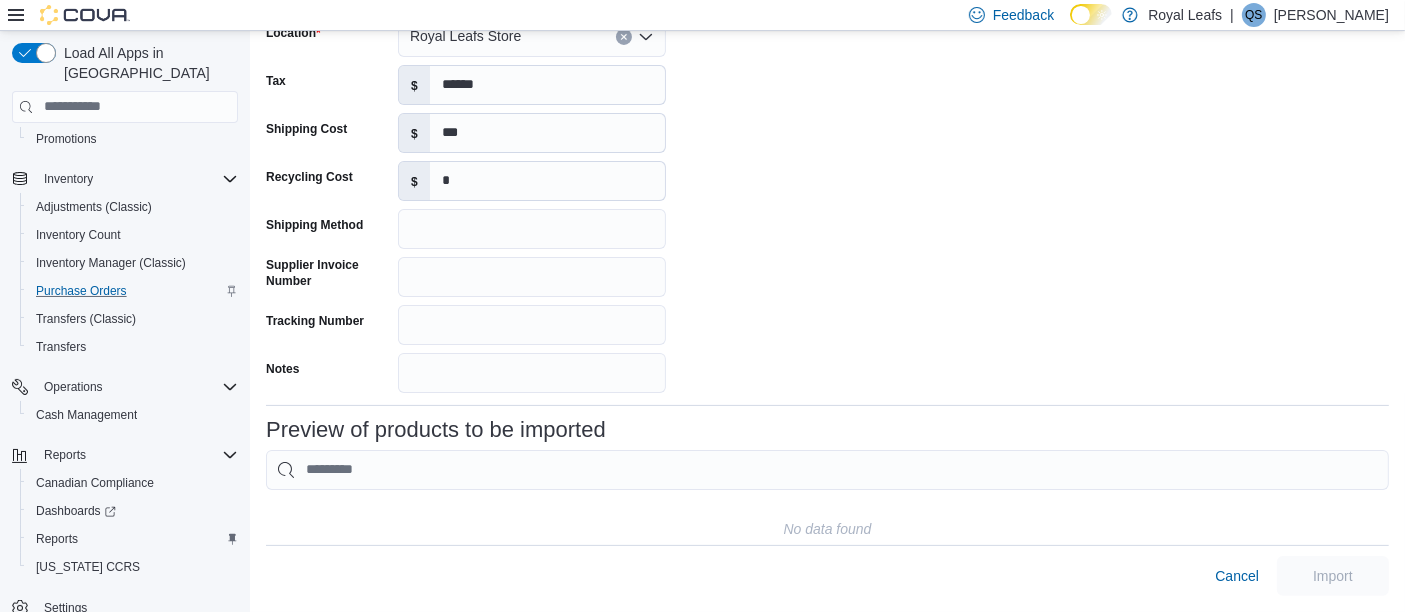scroll, scrollTop: 0, scrollLeft: 0, axis: both 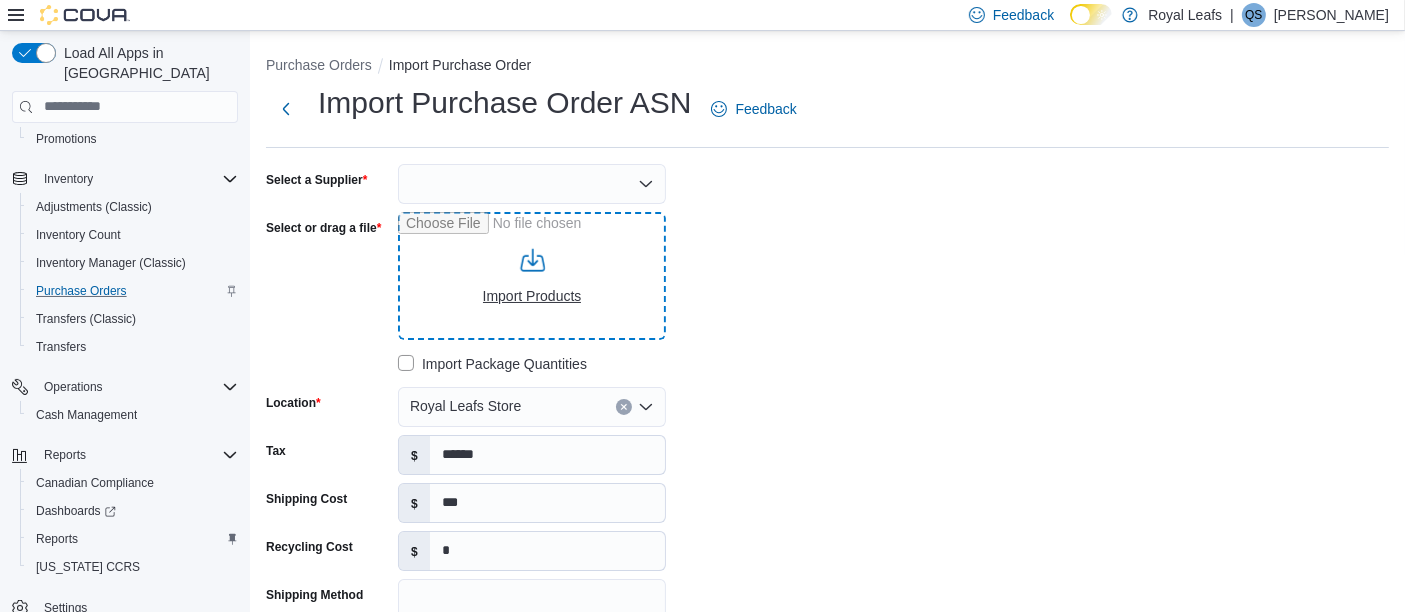 type on "**********" 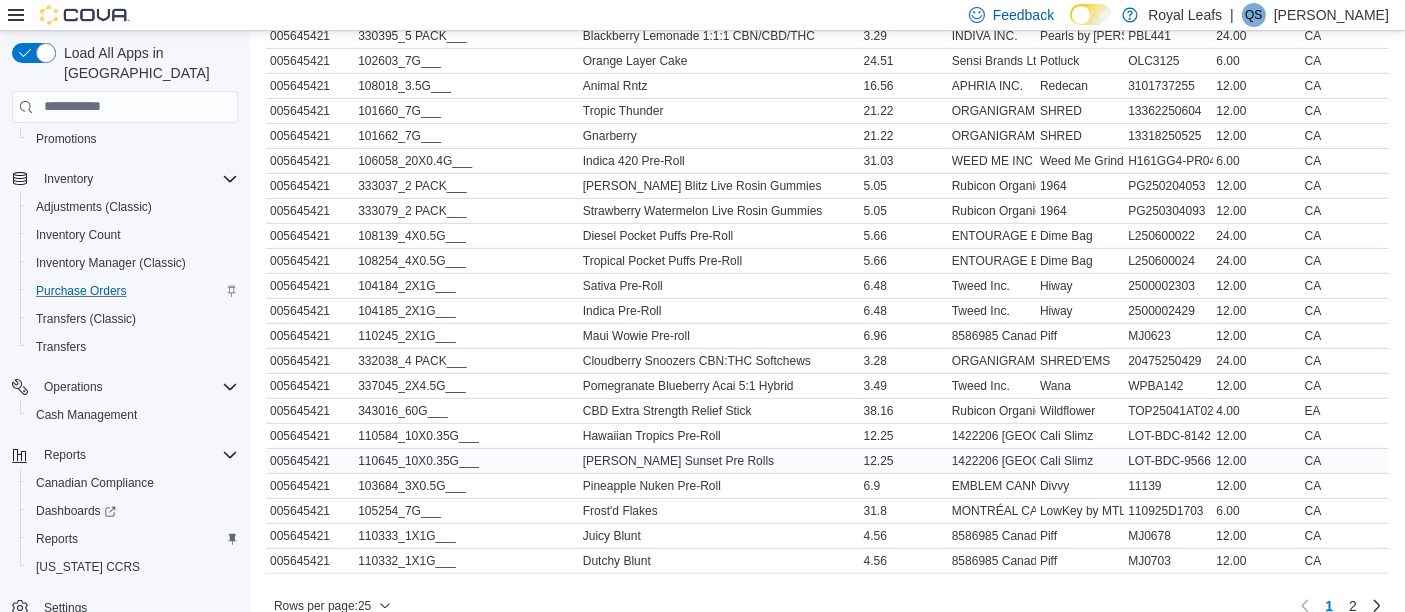 scroll, scrollTop: 1043, scrollLeft: 0, axis: vertical 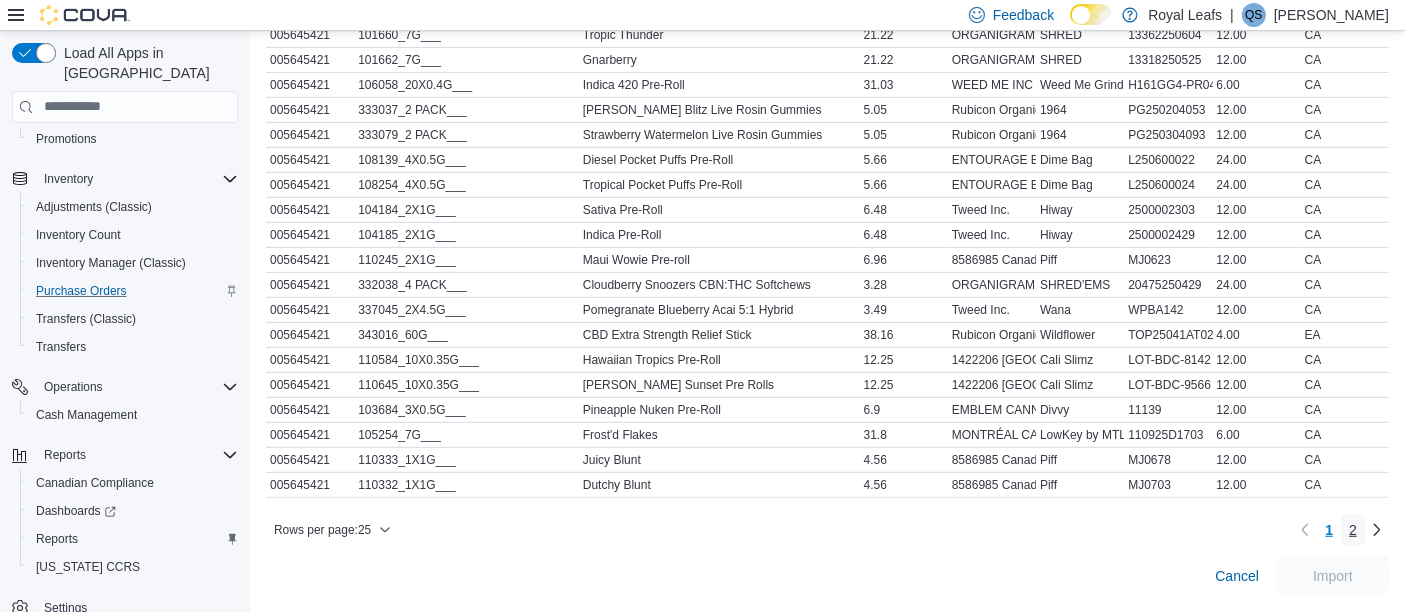 click on "2" at bounding box center [1353, 530] 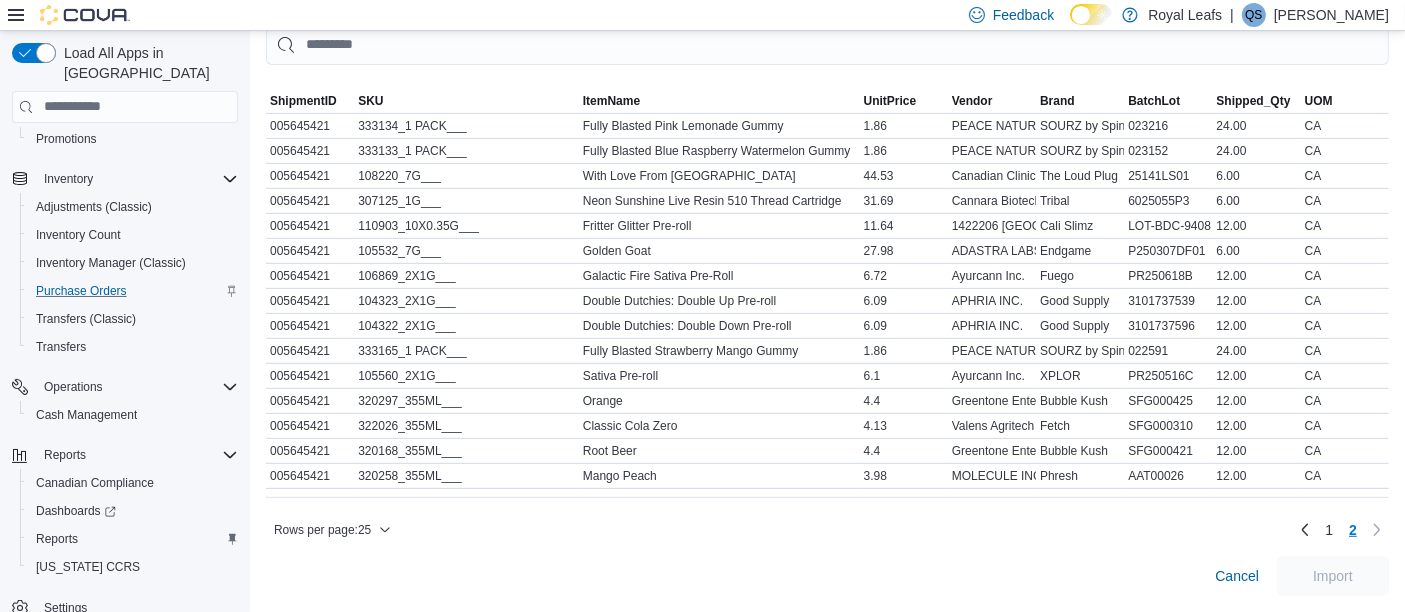 scroll, scrollTop: 805, scrollLeft: 0, axis: vertical 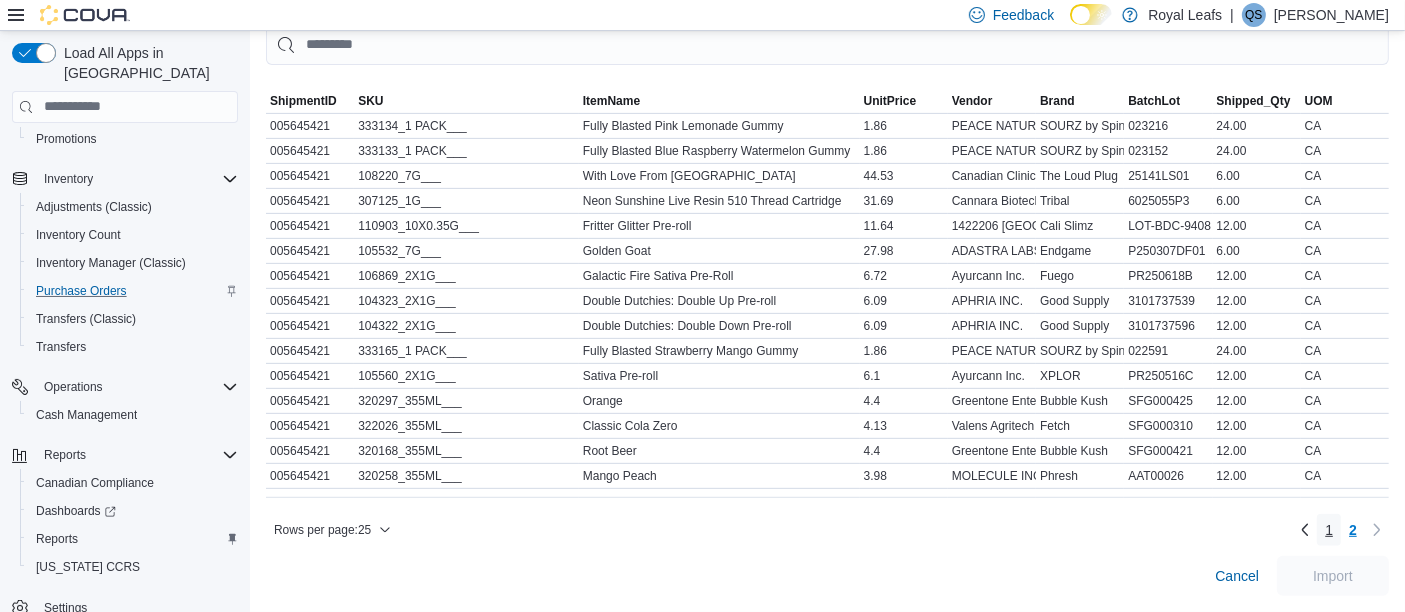 click on "1" at bounding box center [1329, 530] 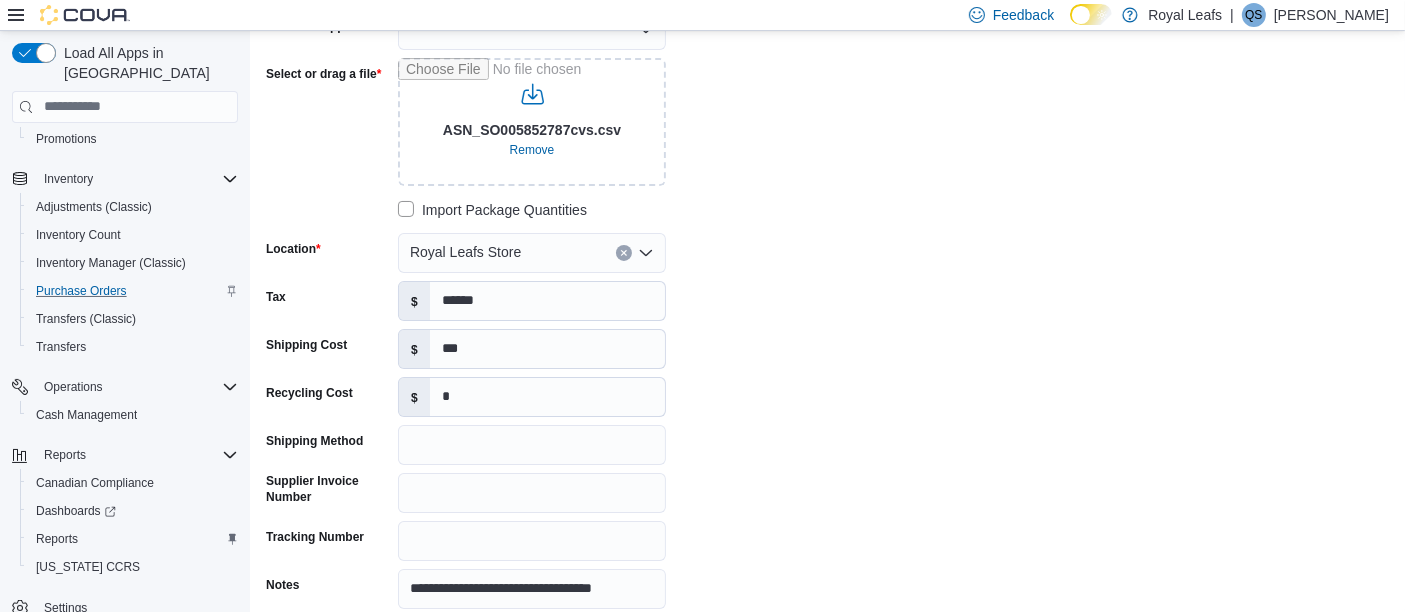 scroll, scrollTop: 0, scrollLeft: 0, axis: both 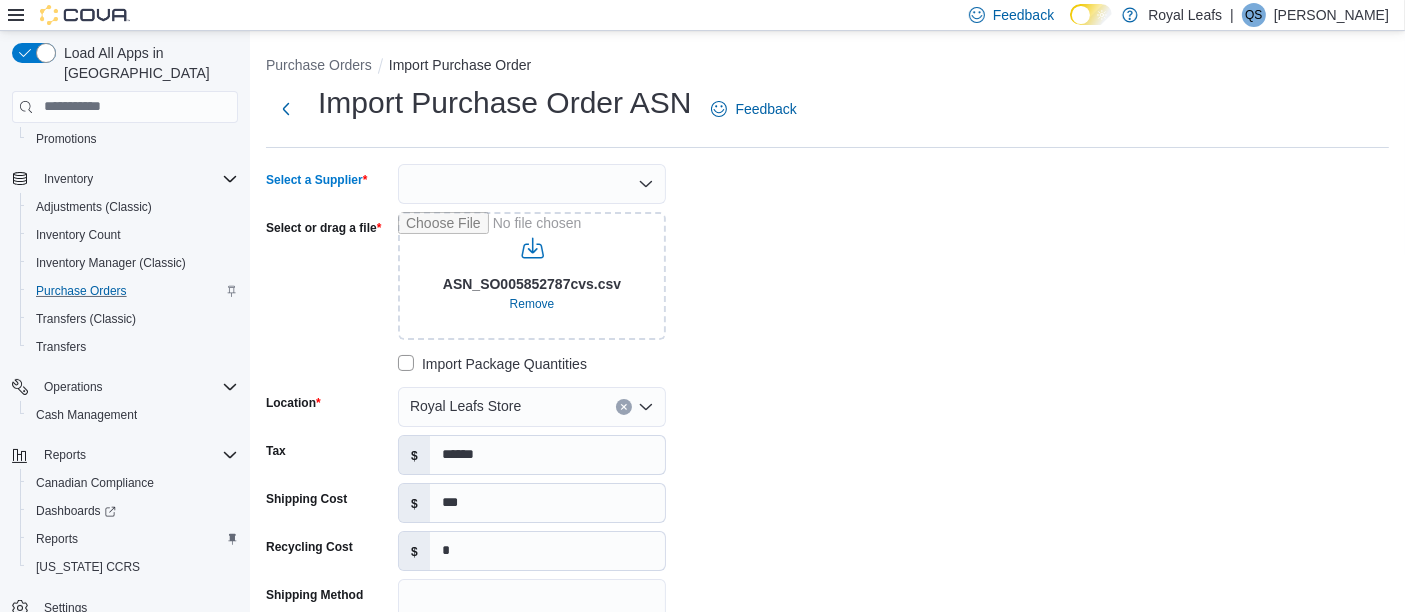 click 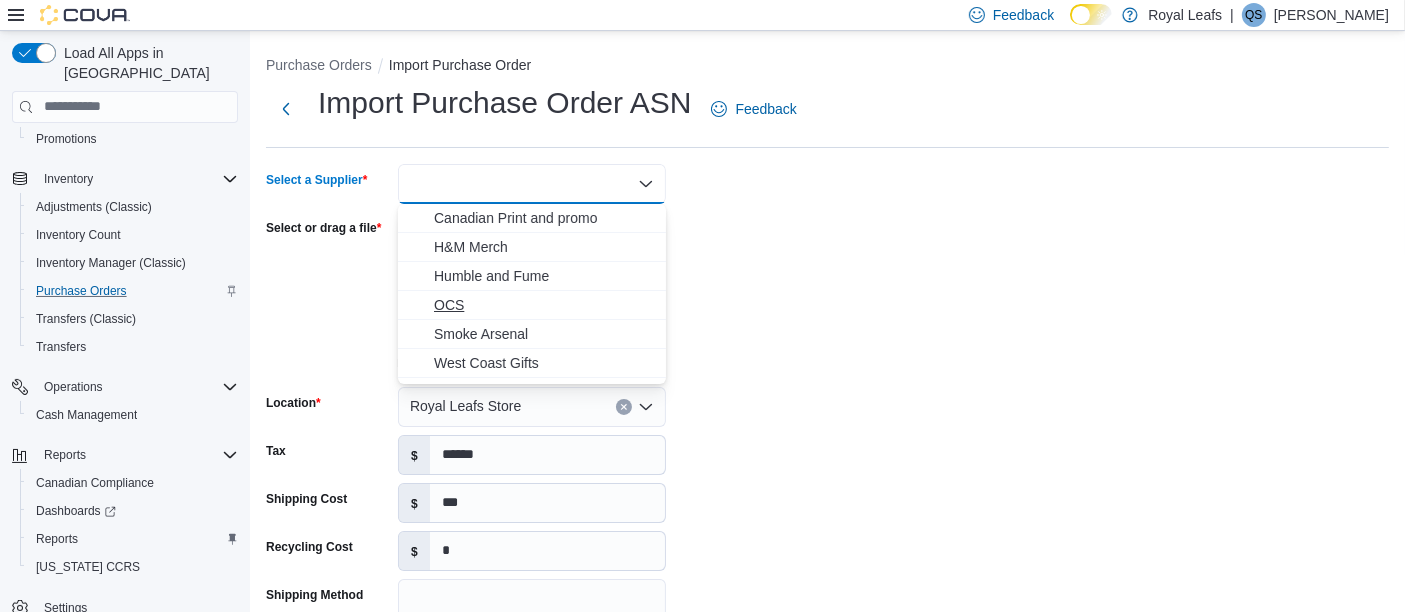 click on "OCS" at bounding box center [544, 305] 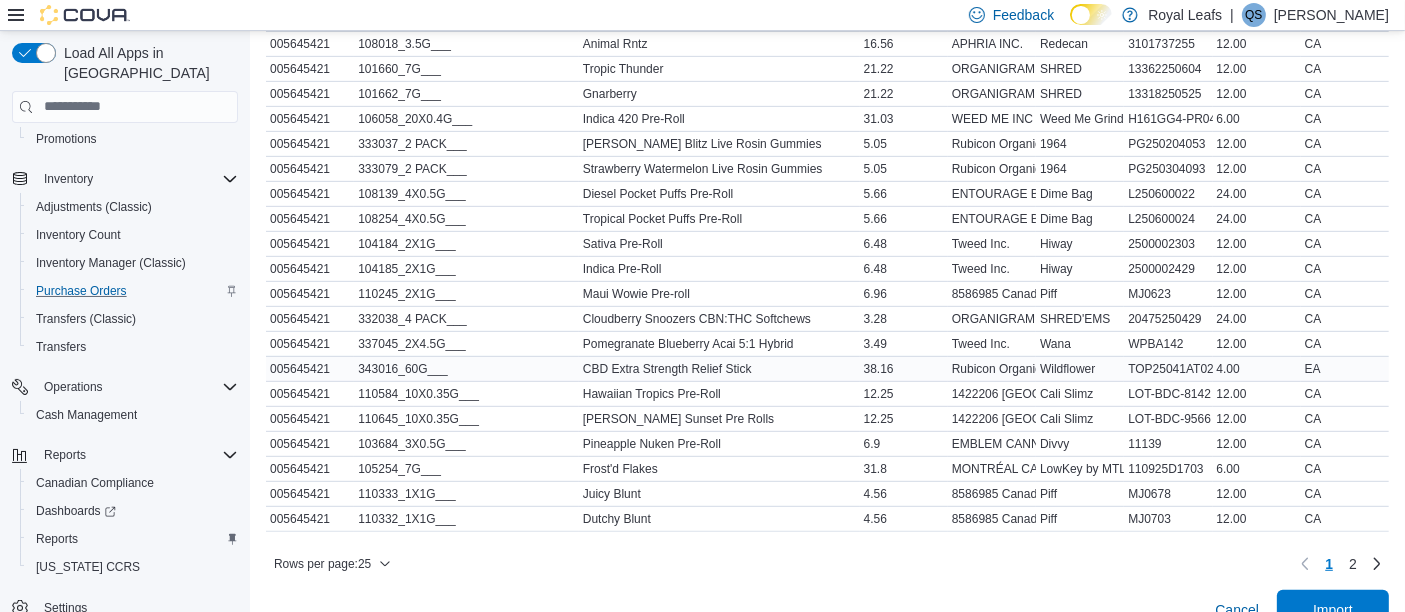 scroll, scrollTop: 1043, scrollLeft: 0, axis: vertical 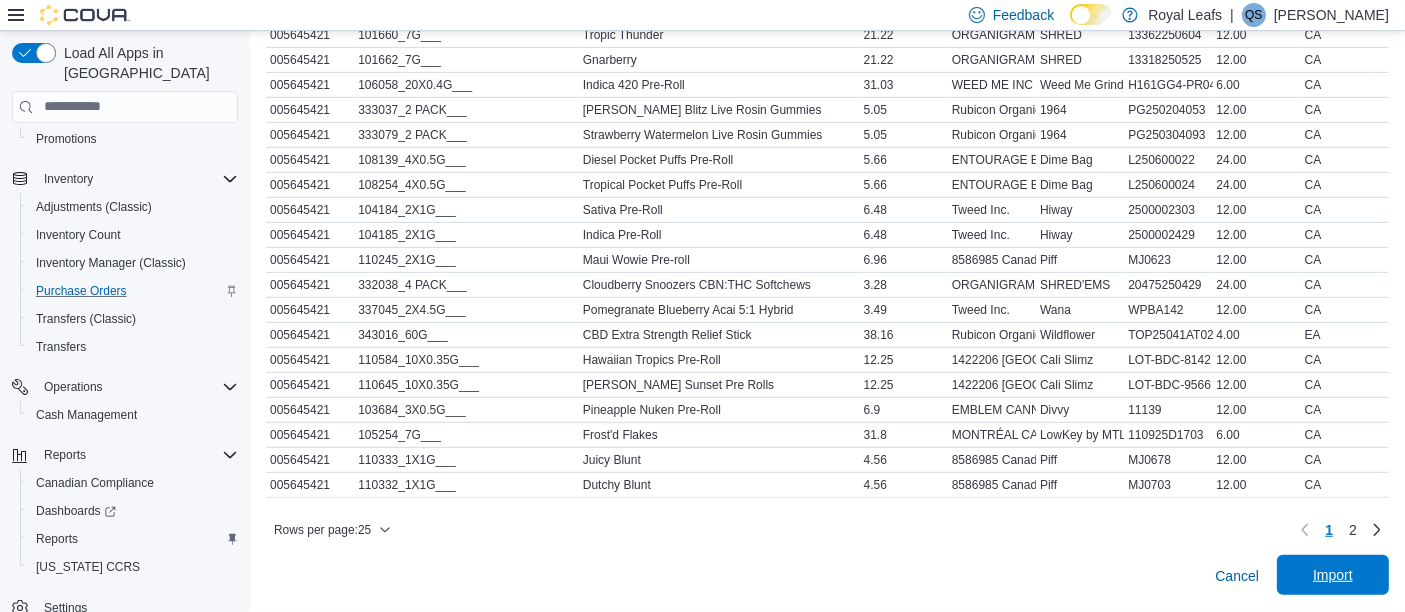 click on "Import" at bounding box center (1333, 575) 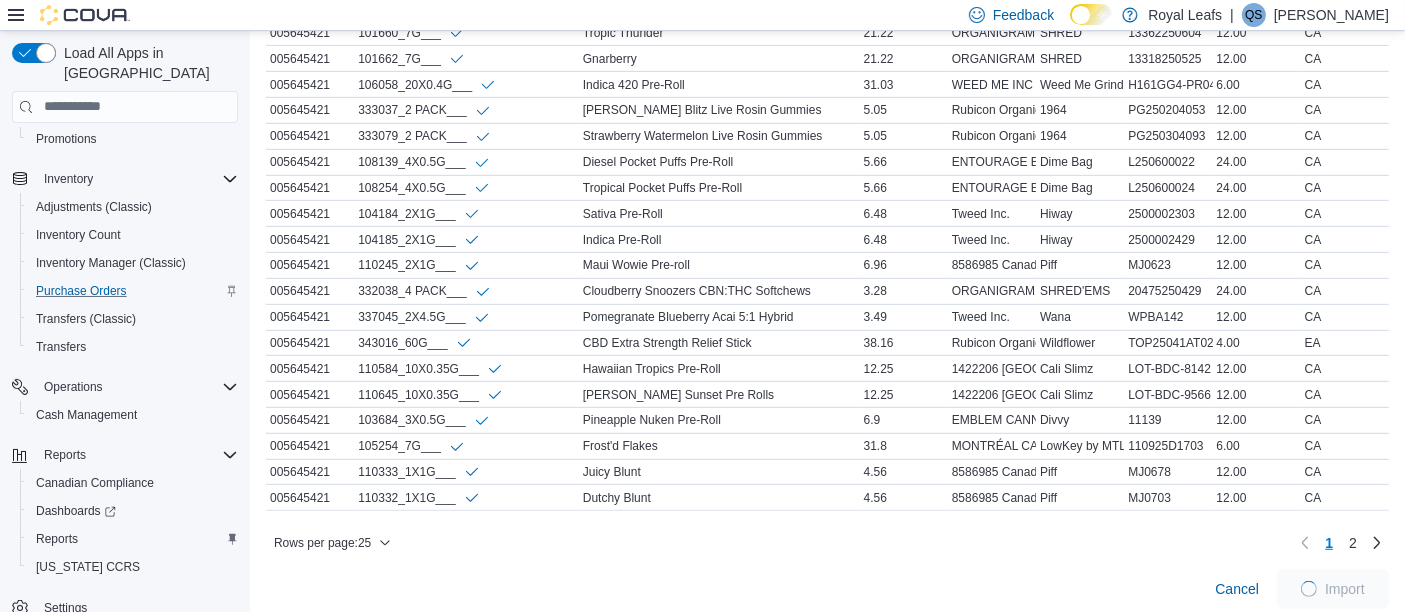 scroll, scrollTop: 1062, scrollLeft: 0, axis: vertical 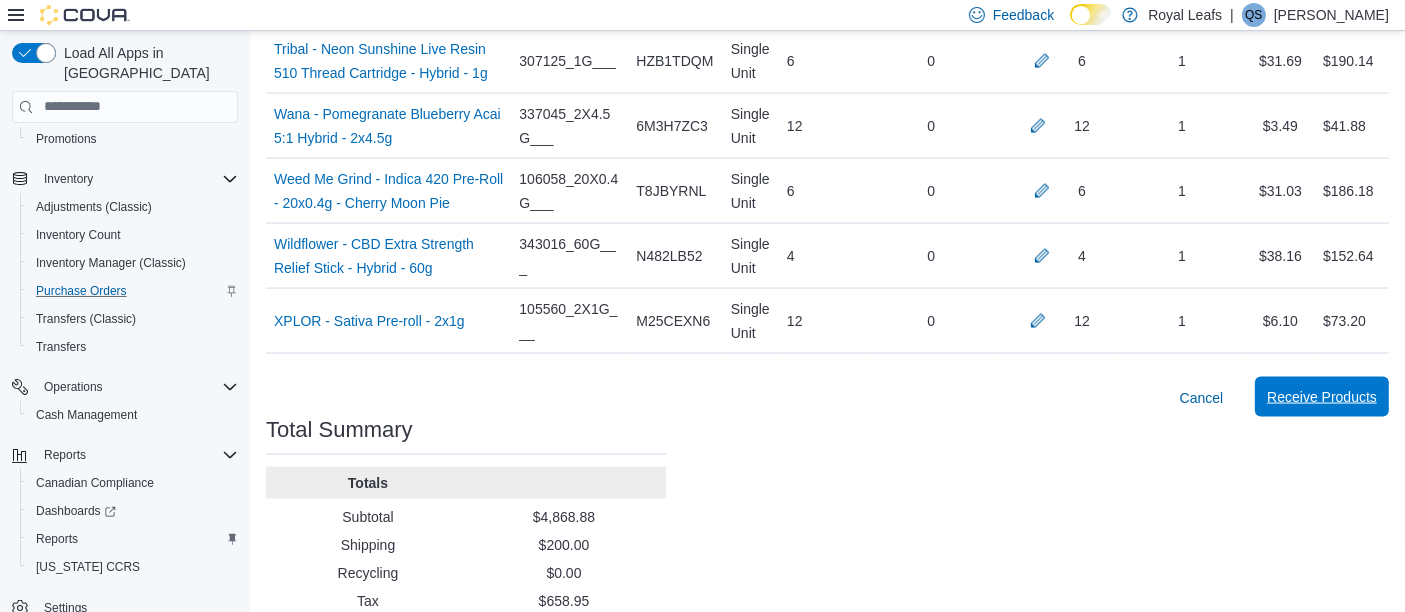 click on "Receive Products" at bounding box center (1322, 397) 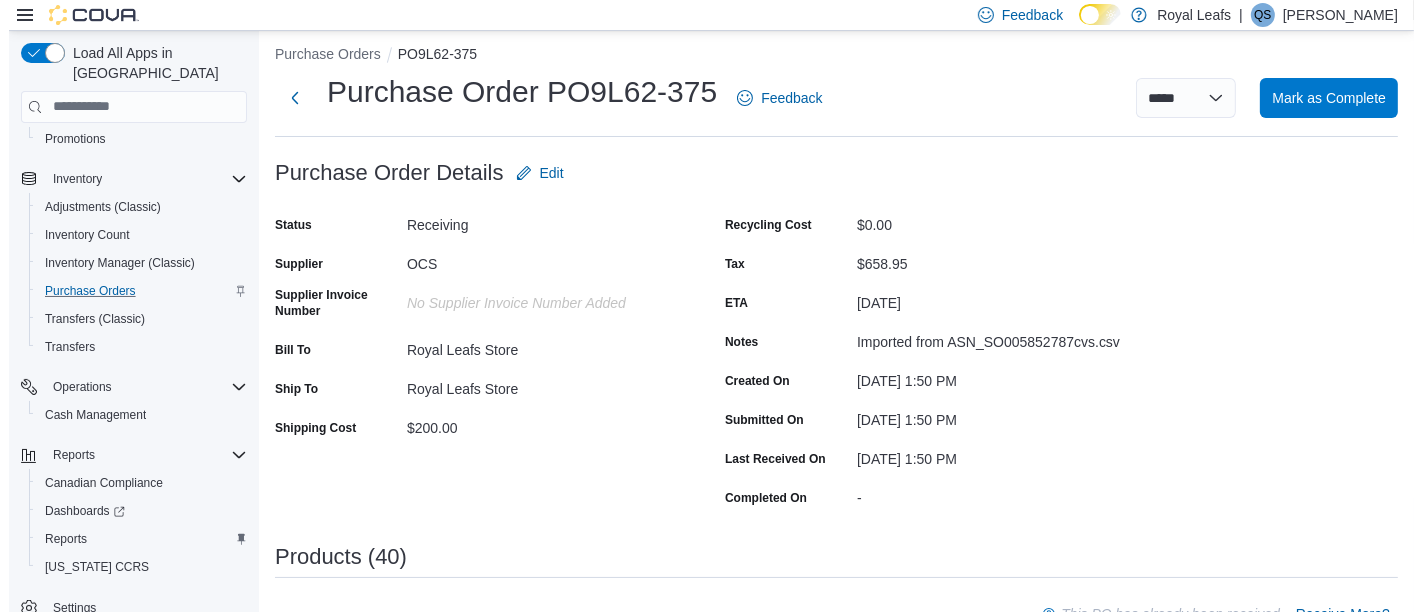 scroll, scrollTop: 0, scrollLeft: 0, axis: both 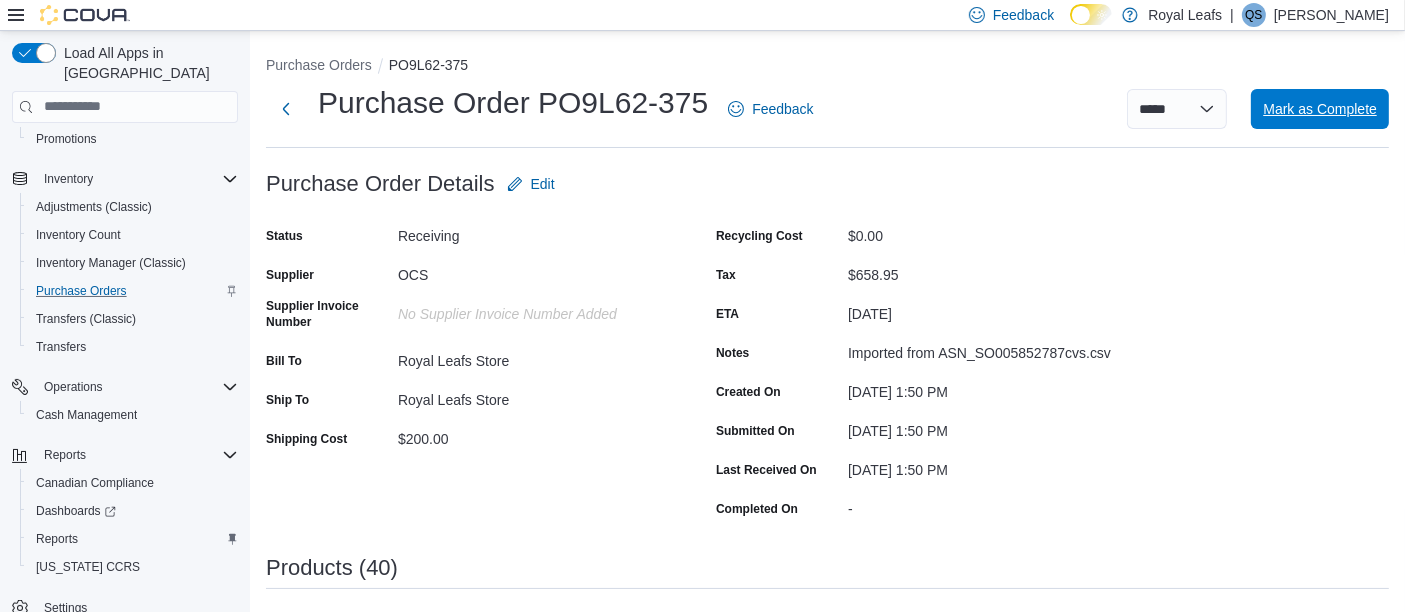 drag, startPoint x: 1348, startPoint y: 105, endPoint x: 1216, endPoint y: 221, distance: 175.72707 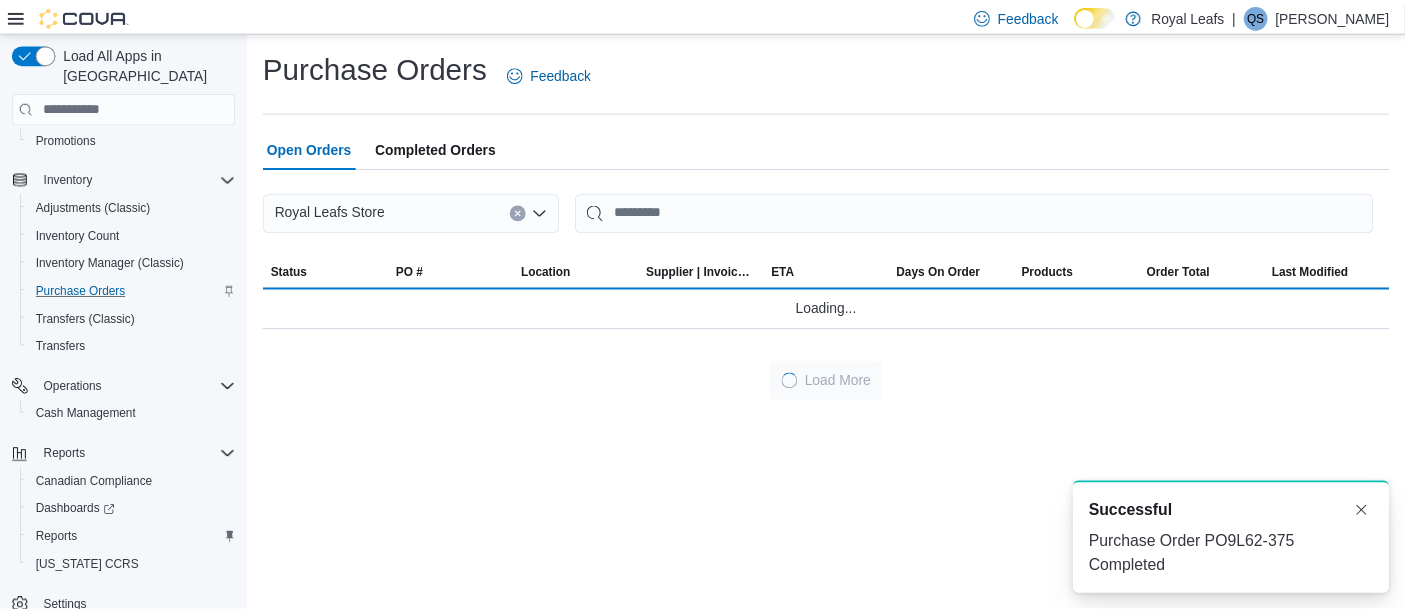scroll, scrollTop: 0, scrollLeft: 0, axis: both 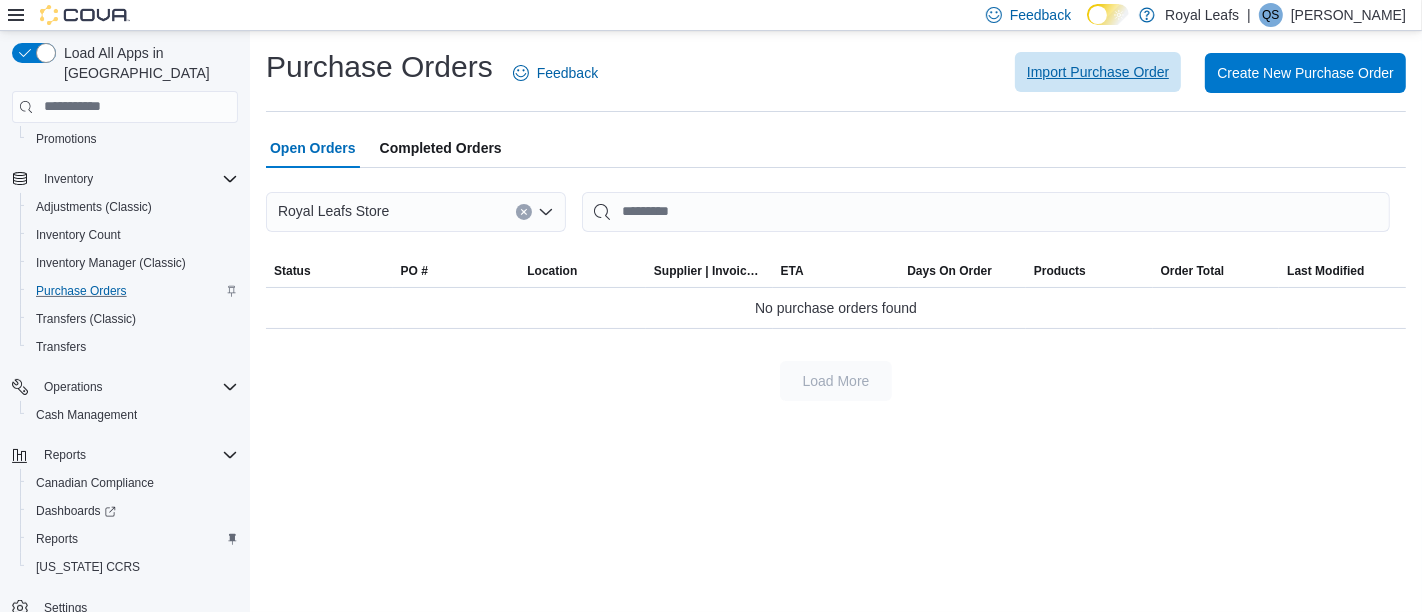 click on "Import Purchase Order" at bounding box center [1098, 72] 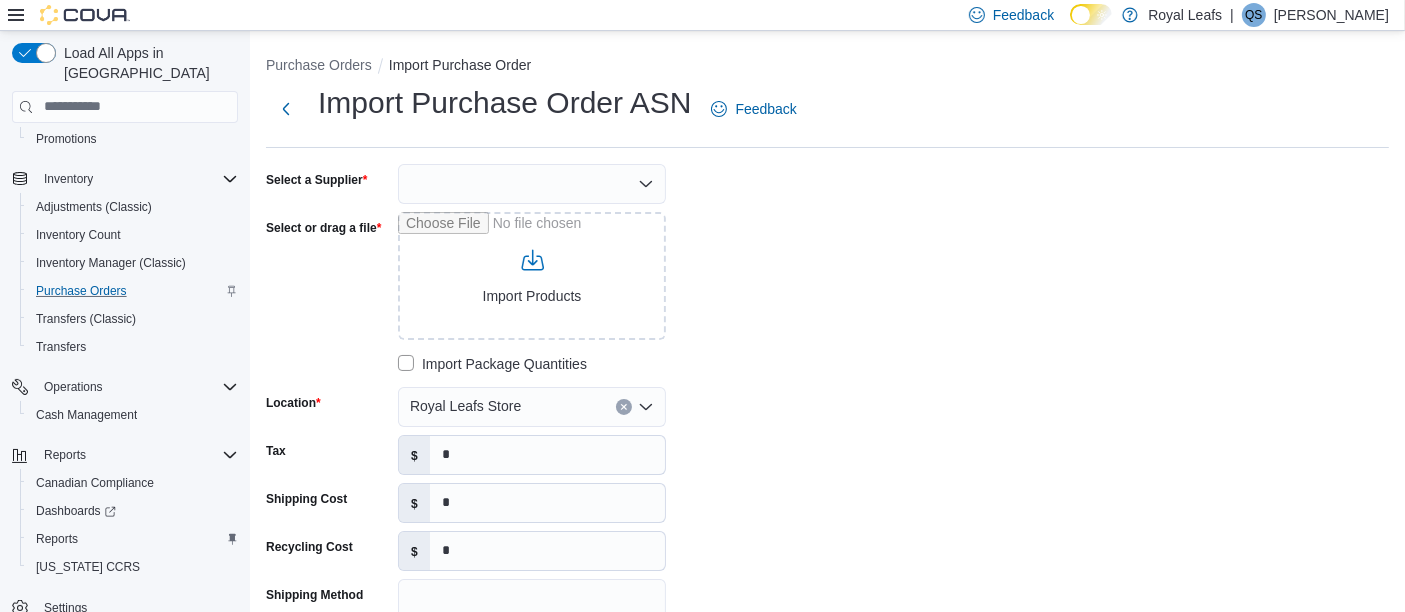 click at bounding box center (532, 184) 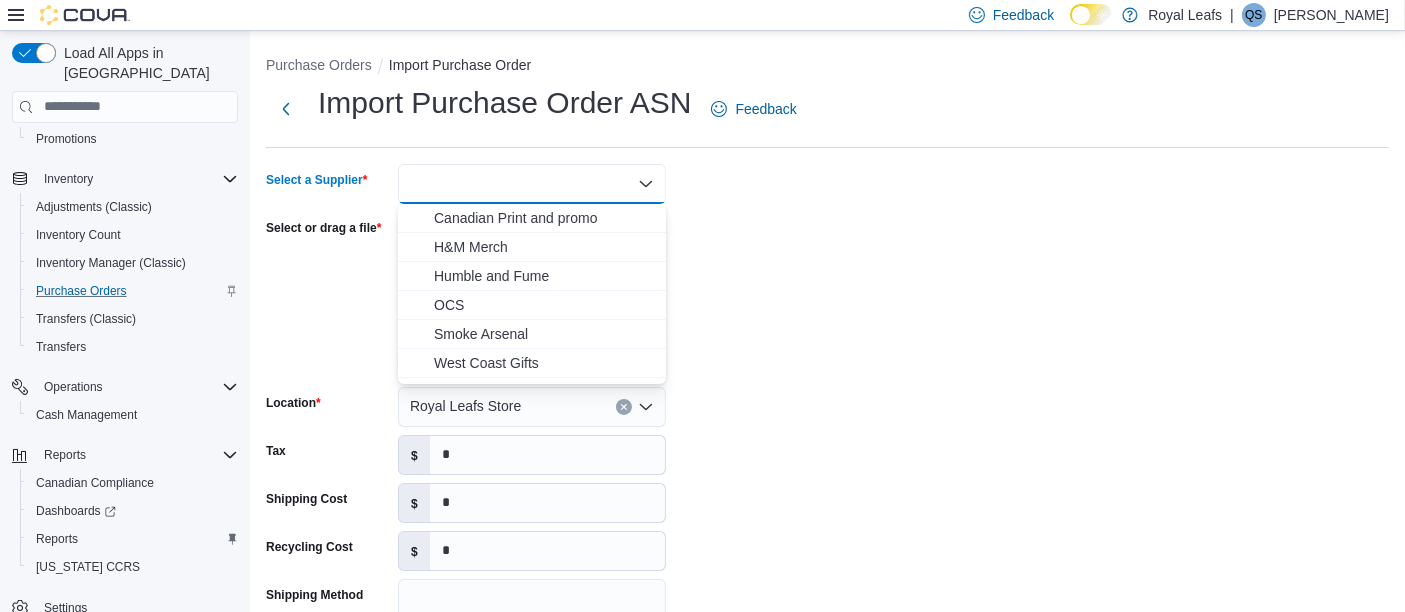 drag, startPoint x: 480, startPoint y: 295, endPoint x: 492, endPoint y: 291, distance: 12.649111 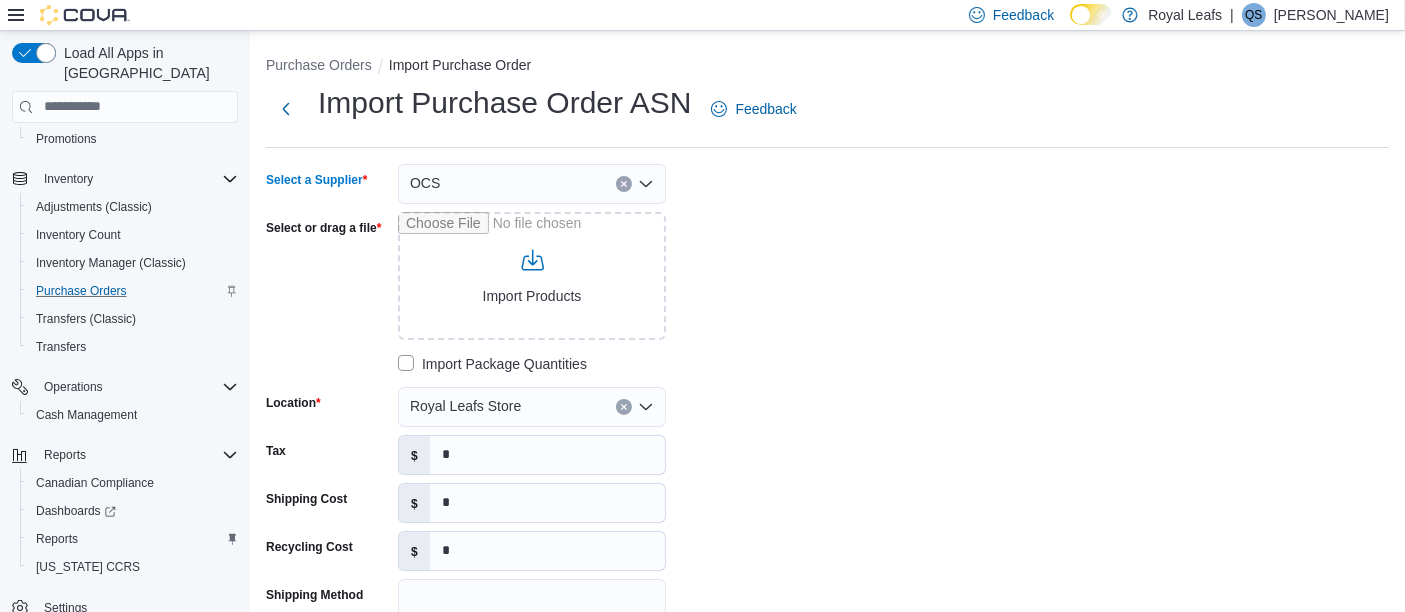 scroll, scrollTop: 296, scrollLeft: 0, axis: vertical 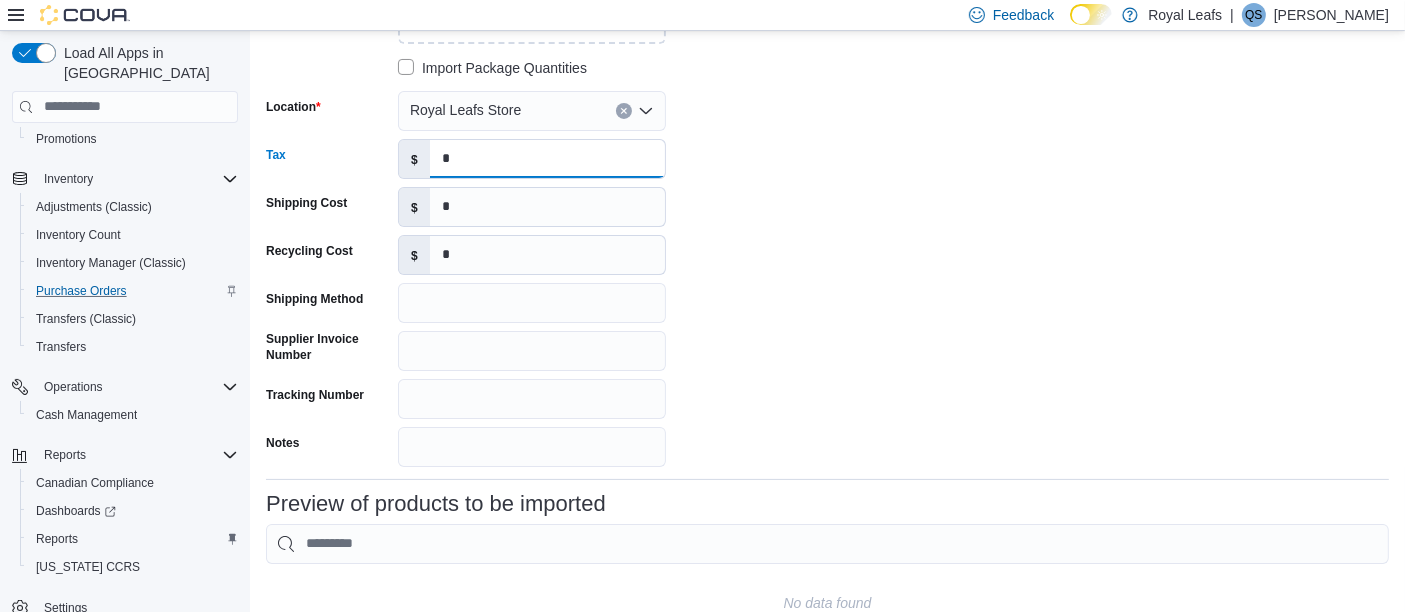 click on "*" at bounding box center [547, 159] 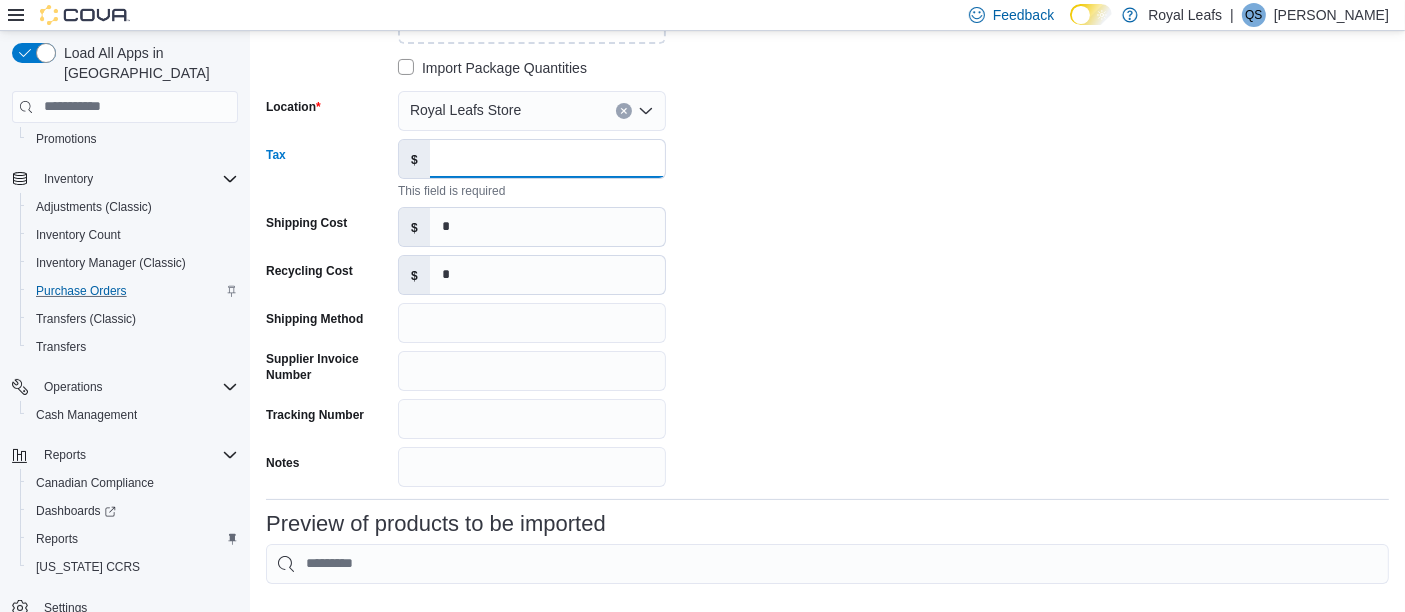paste on "*******" 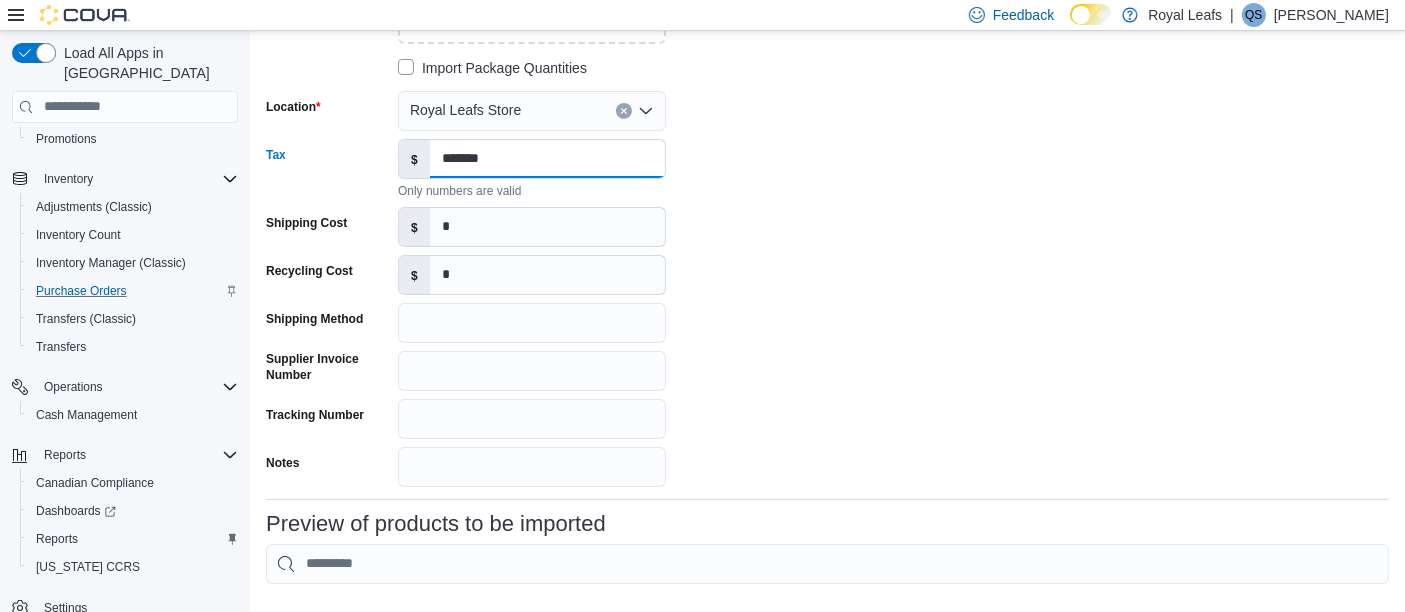 drag, startPoint x: 435, startPoint y: 151, endPoint x: 303, endPoint y: 436, distance: 314.08438 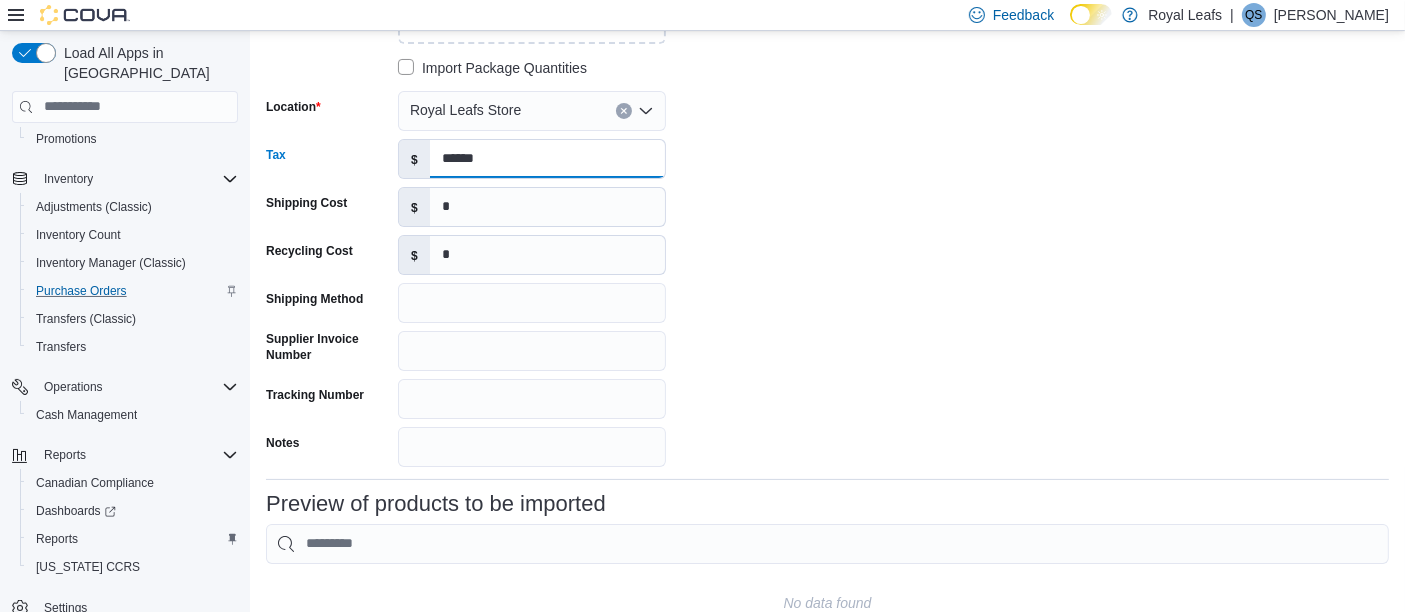 scroll, scrollTop: 0, scrollLeft: 0, axis: both 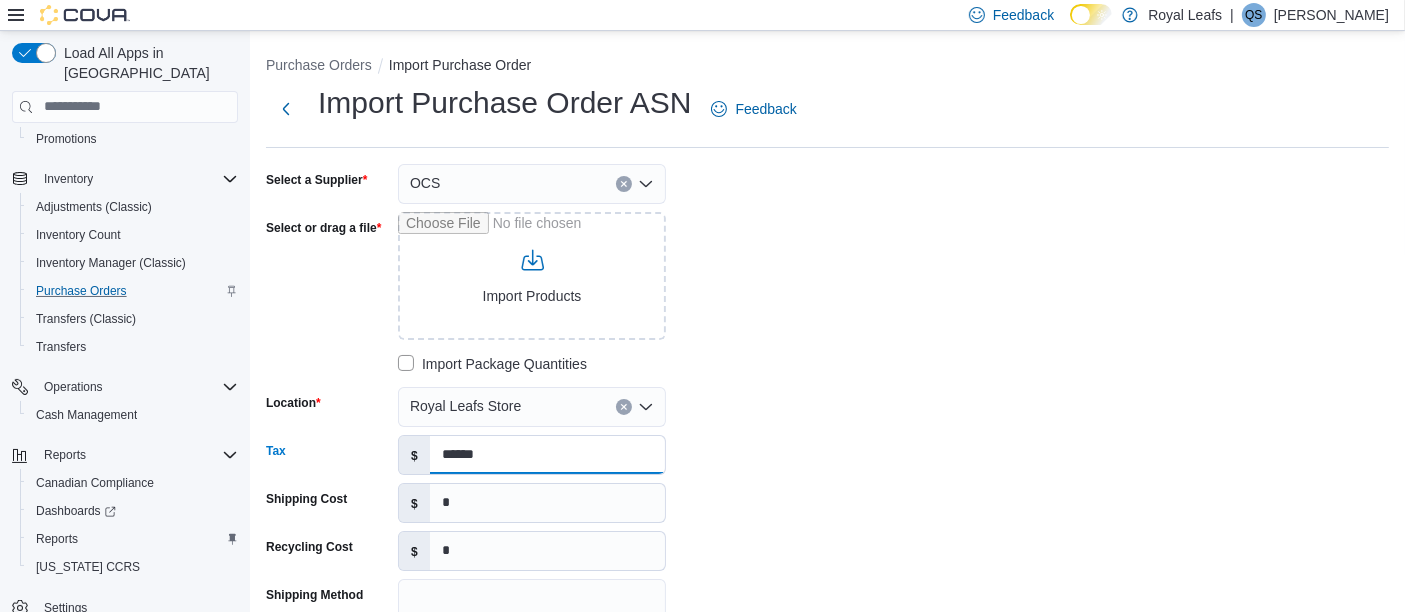 type on "******" 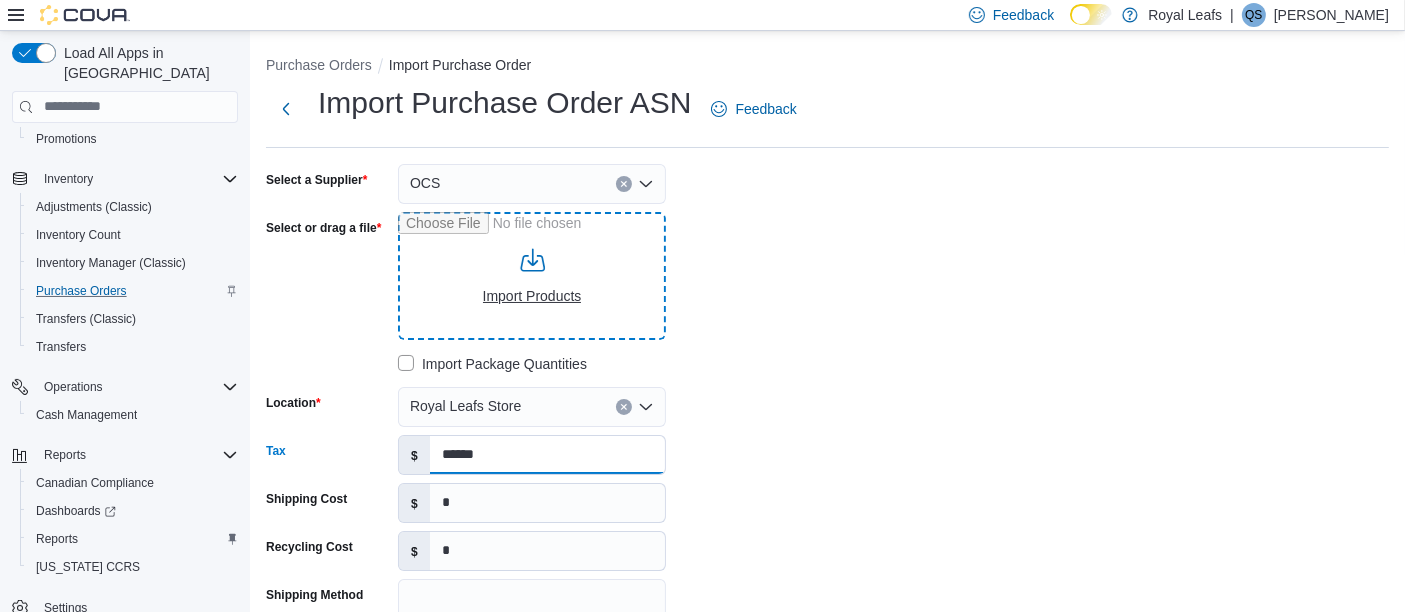type on "**********" 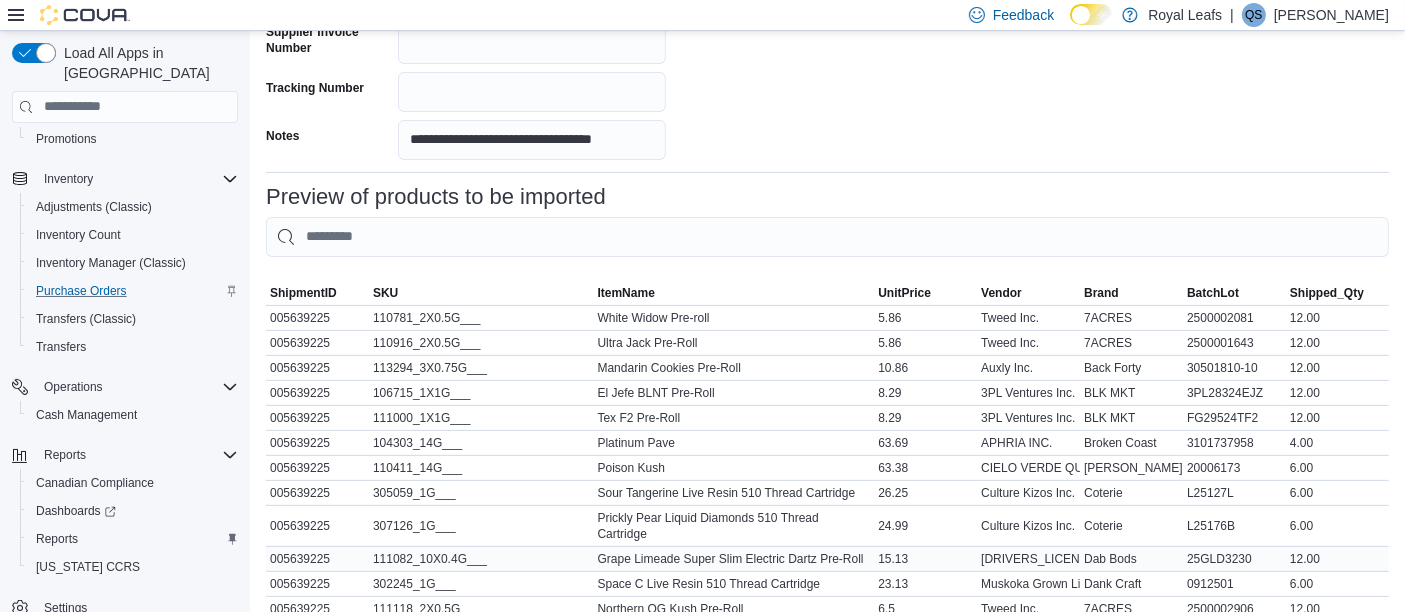 scroll, scrollTop: 756, scrollLeft: 0, axis: vertical 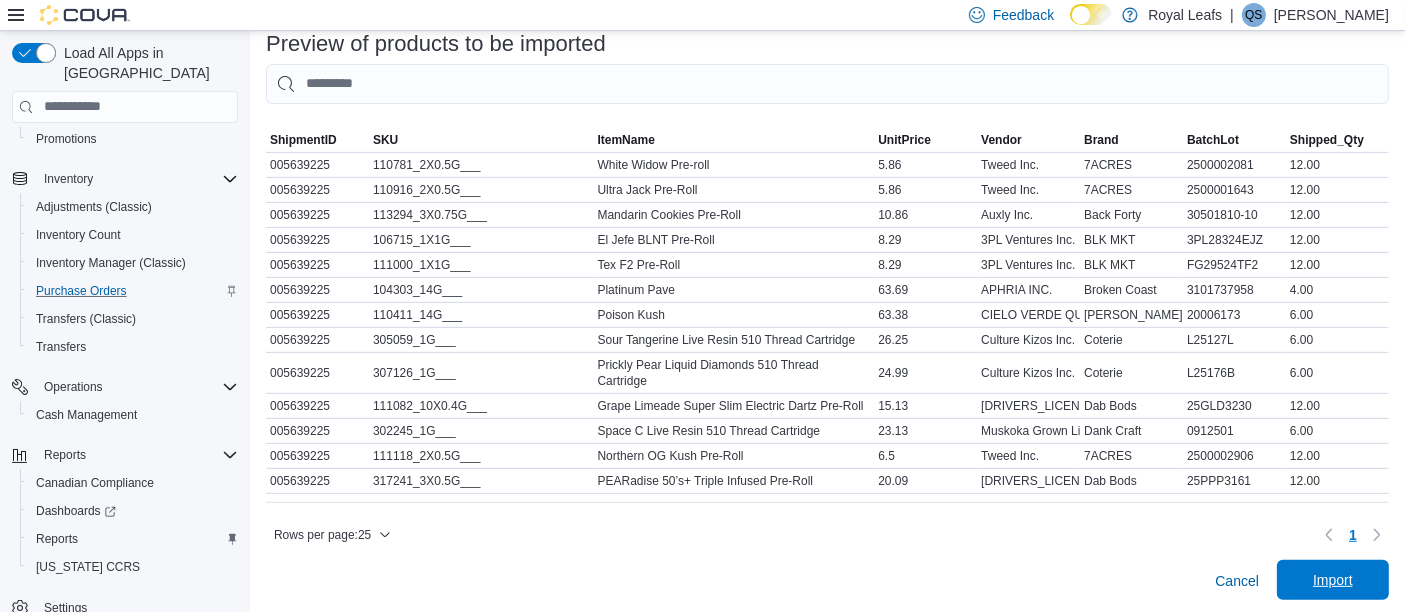 click on "Import" at bounding box center [1333, 580] 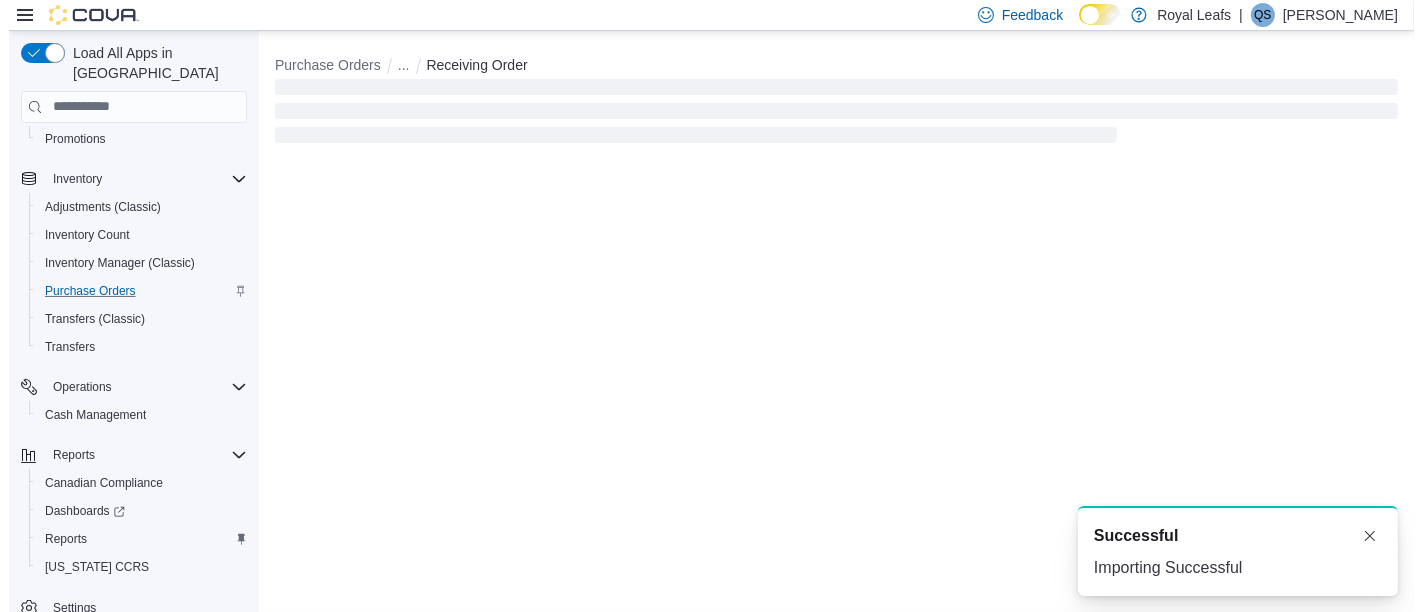 scroll, scrollTop: 0, scrollLeft: 0, axis: both 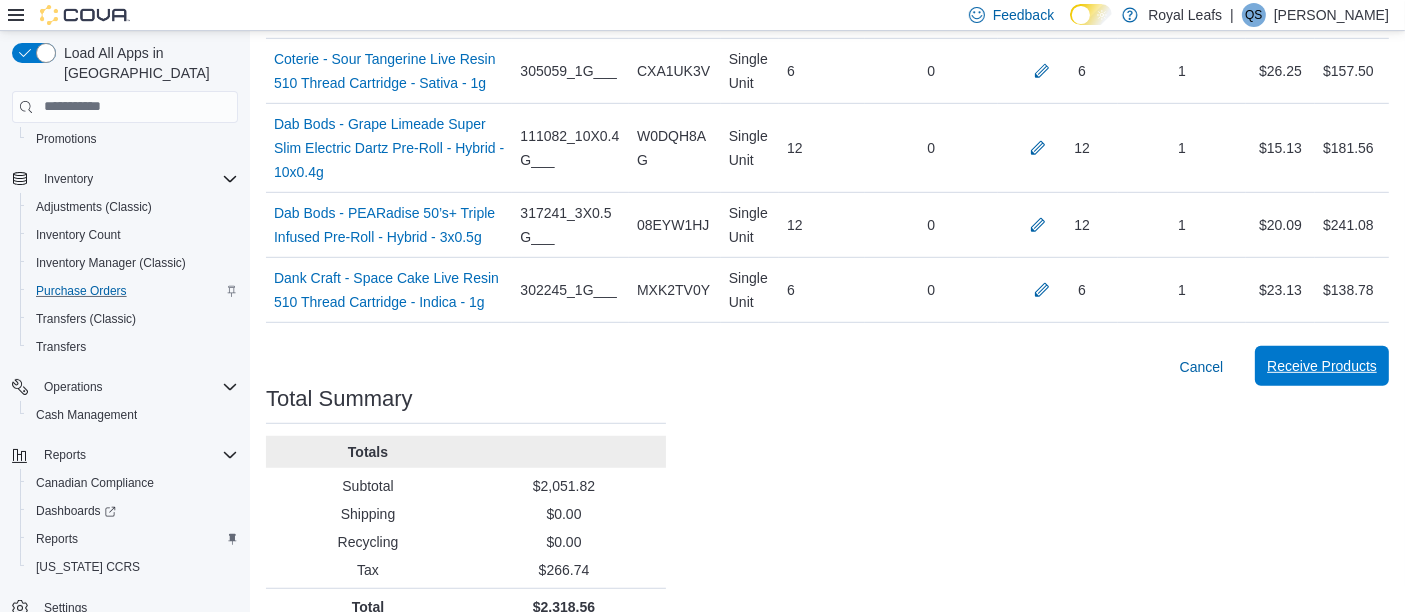 click on "Receive Products" at bounding box center [1322, 366] 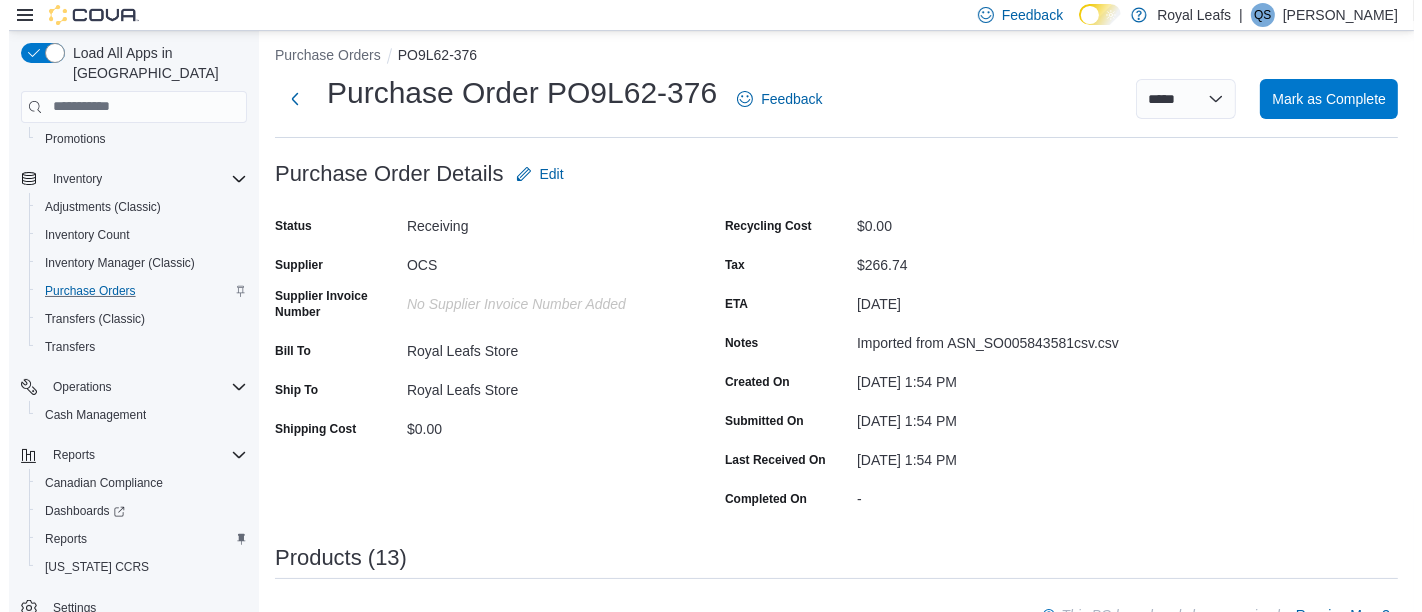 scroll, scrollTop: 0, scrollLeft: 0, axis: both 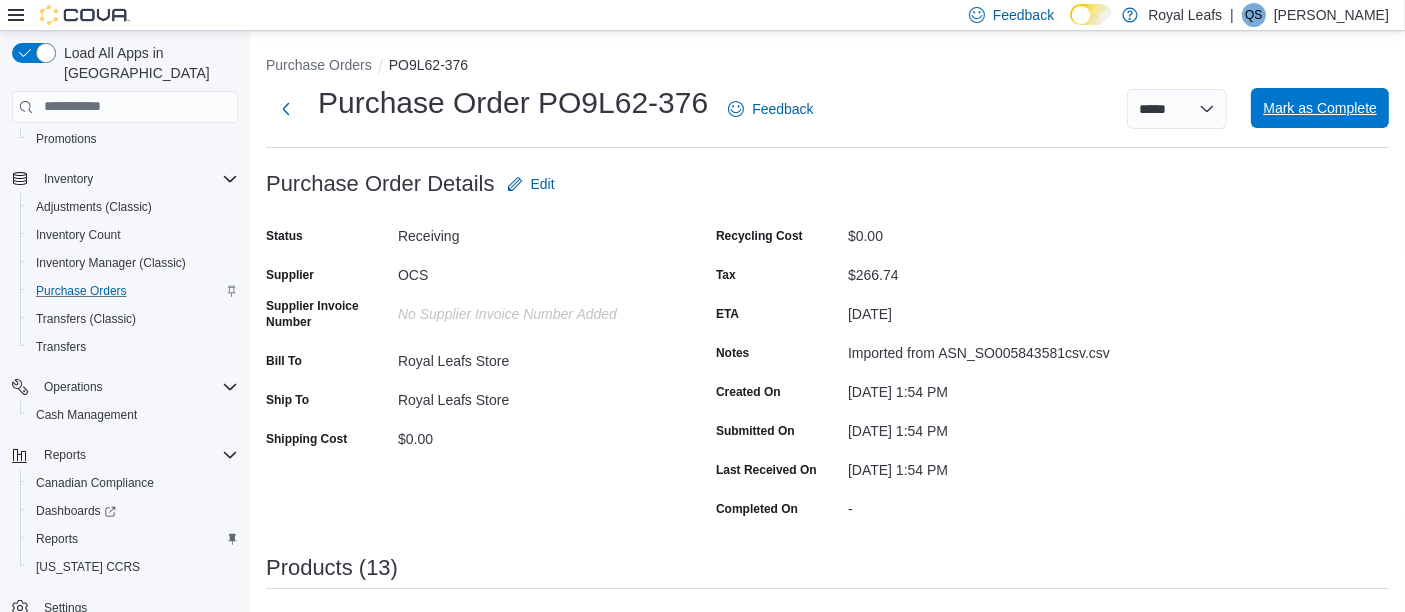 click on "Mark as Complete" at bounding box center [1320, 108] 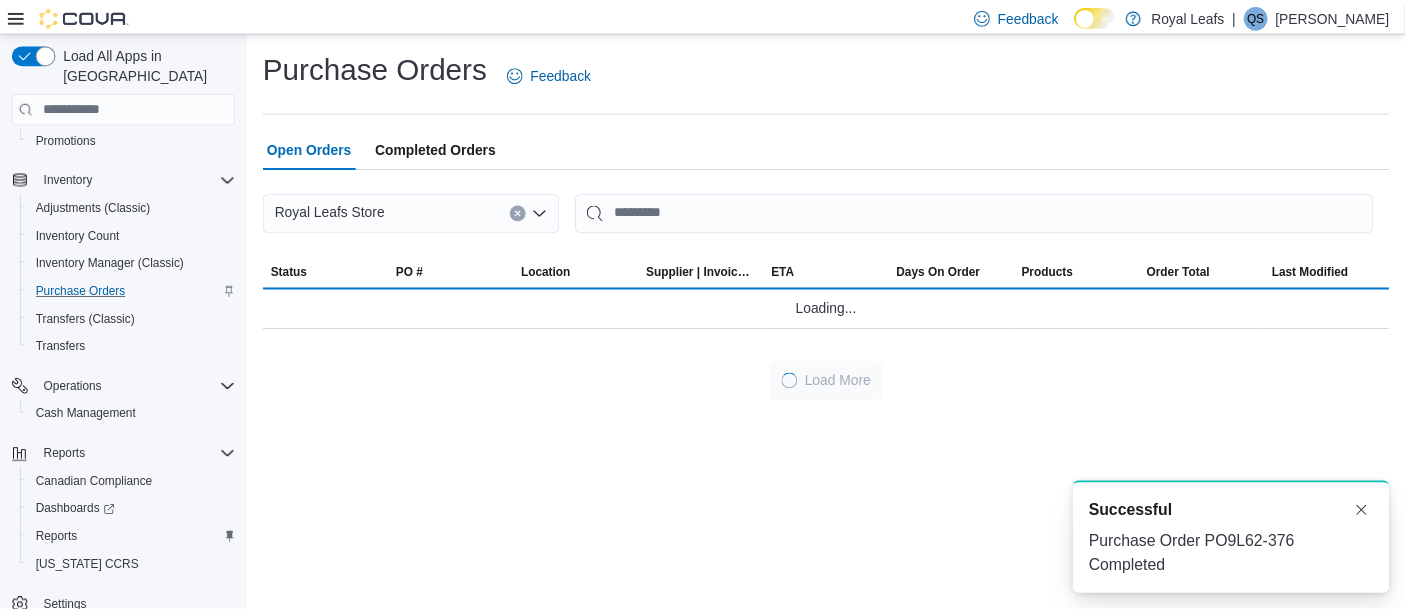 scroll, scrollTop: 0, scrollLeft: 0, axis: both 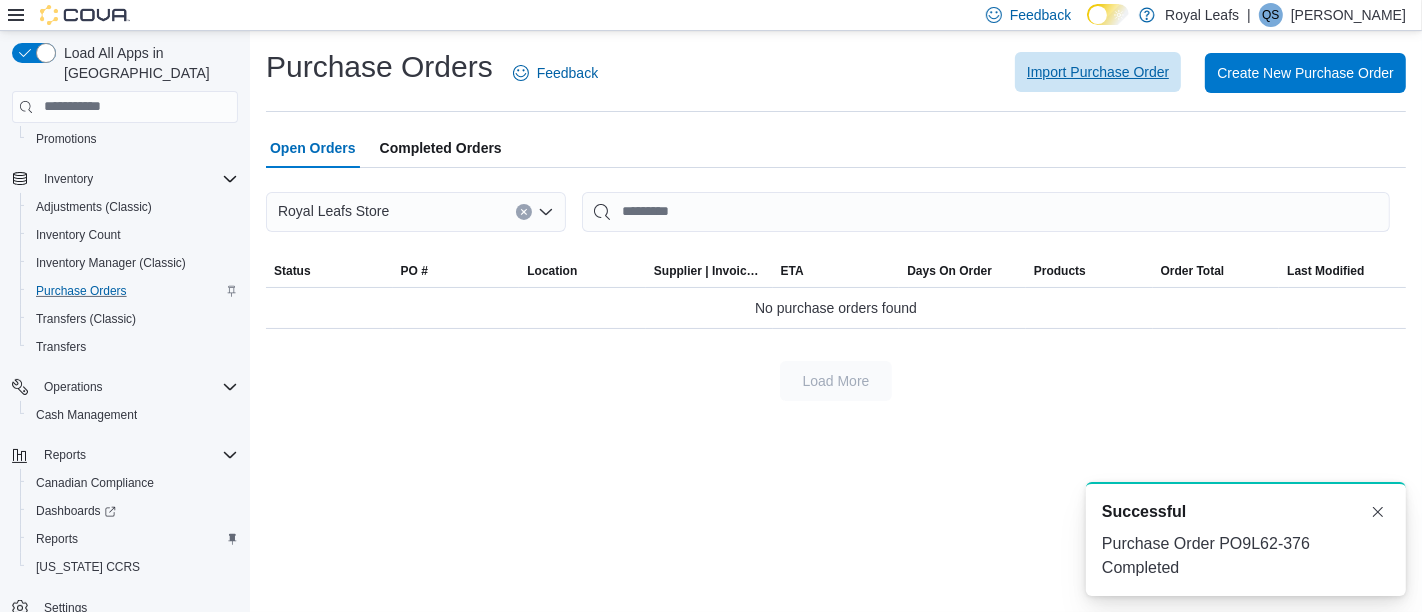 click on "Import Purchase Order" at bounding box center [1098, 72] 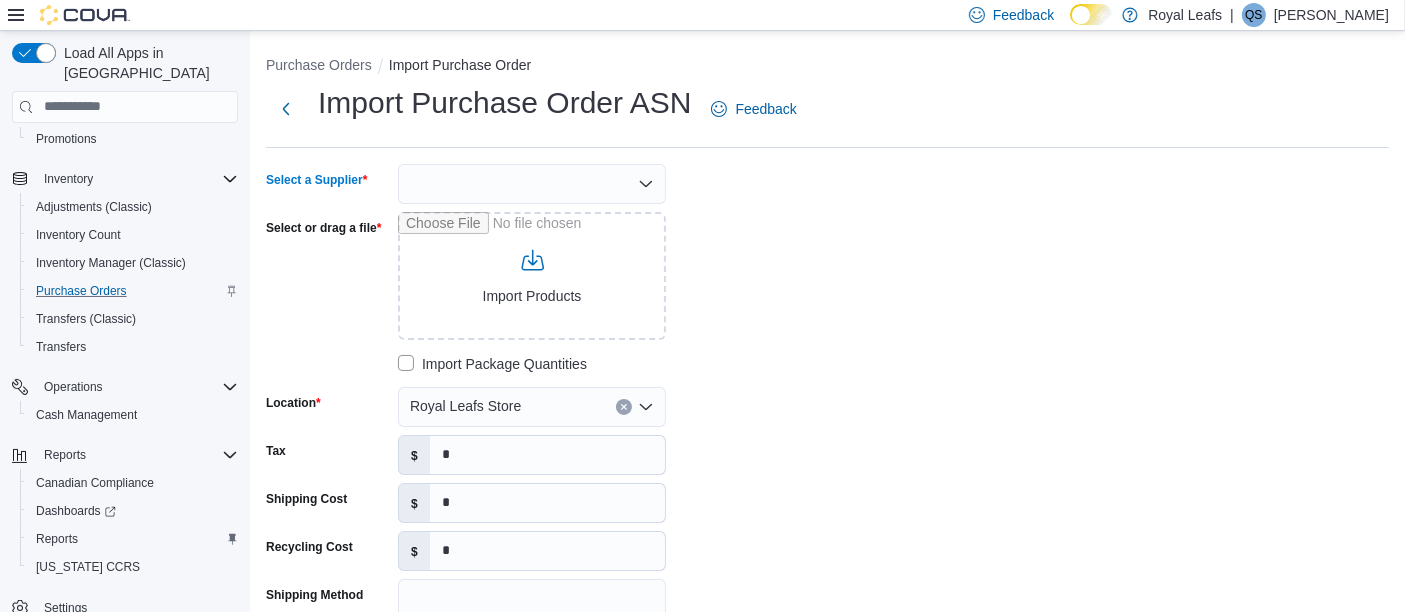 click at bounding box center [532, 184] 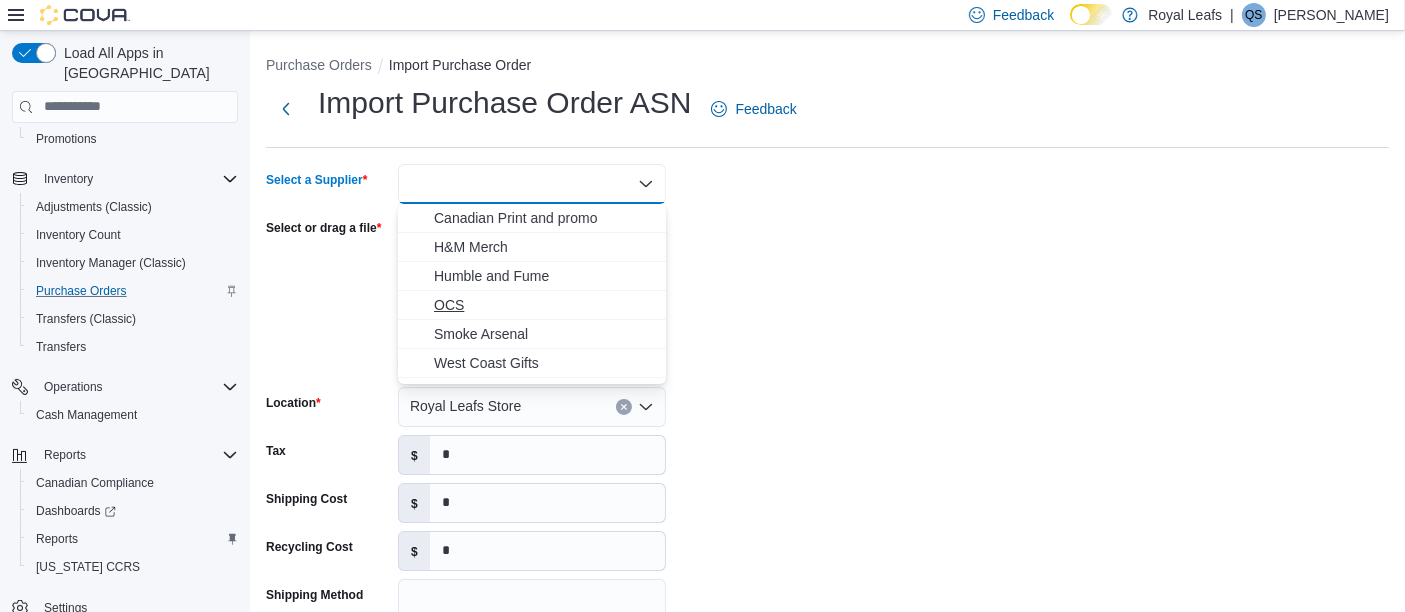 click on "OCS" at bounding box center [544, 305] 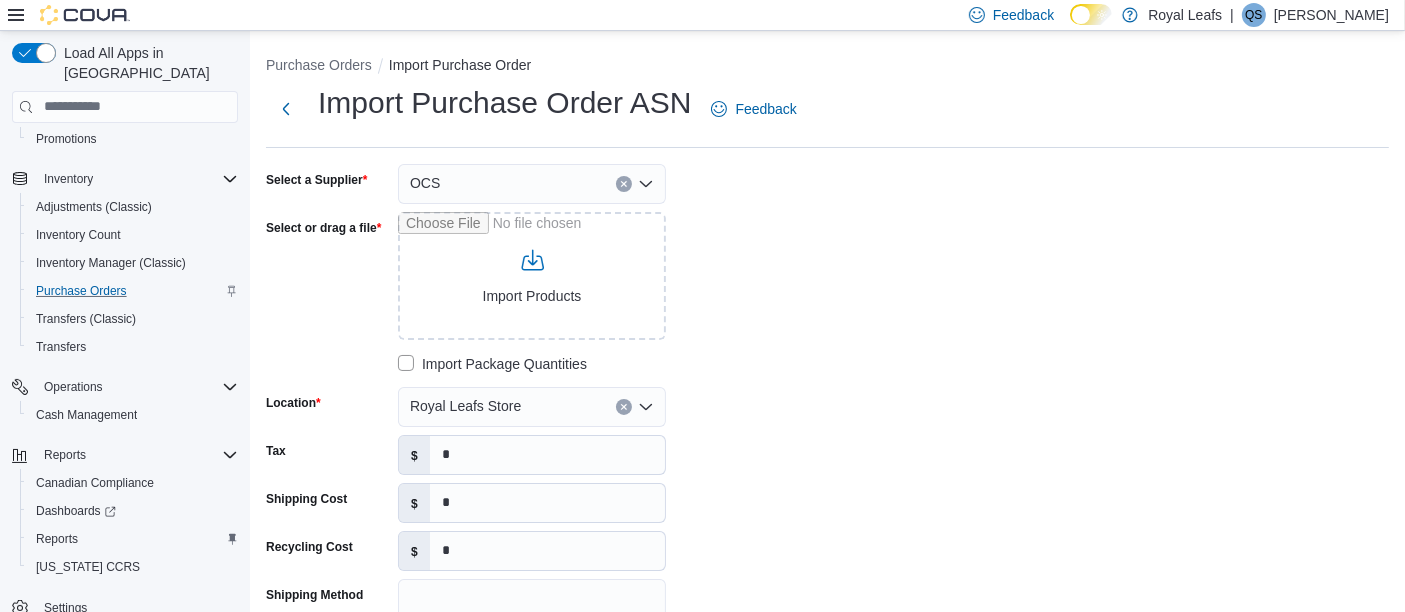 click on "Select a Supplier OCS Select or drag a file Import Products   Import Package Quantities Location Royal Leafs Store Tax $ * Shipping Cost $ * Recycling Cost $ * Shipping Method Supplier Invoice Number Tracking Number Notes" at bounding box center (566, 463) 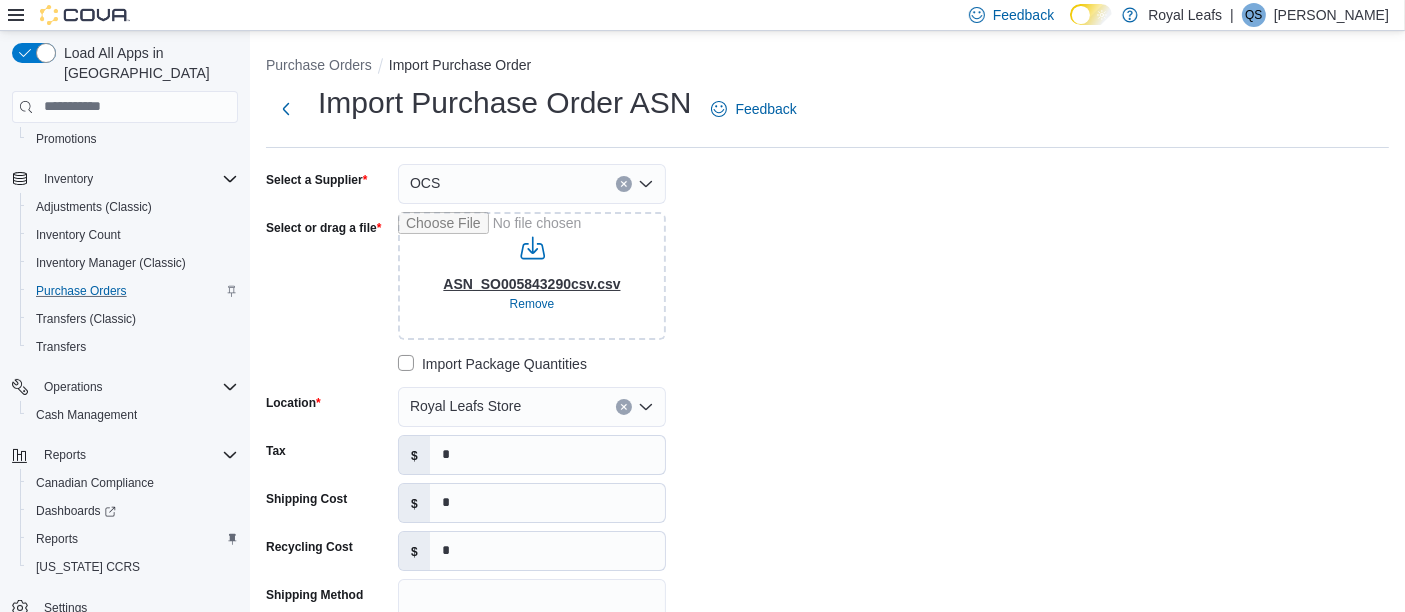 type on "**********" 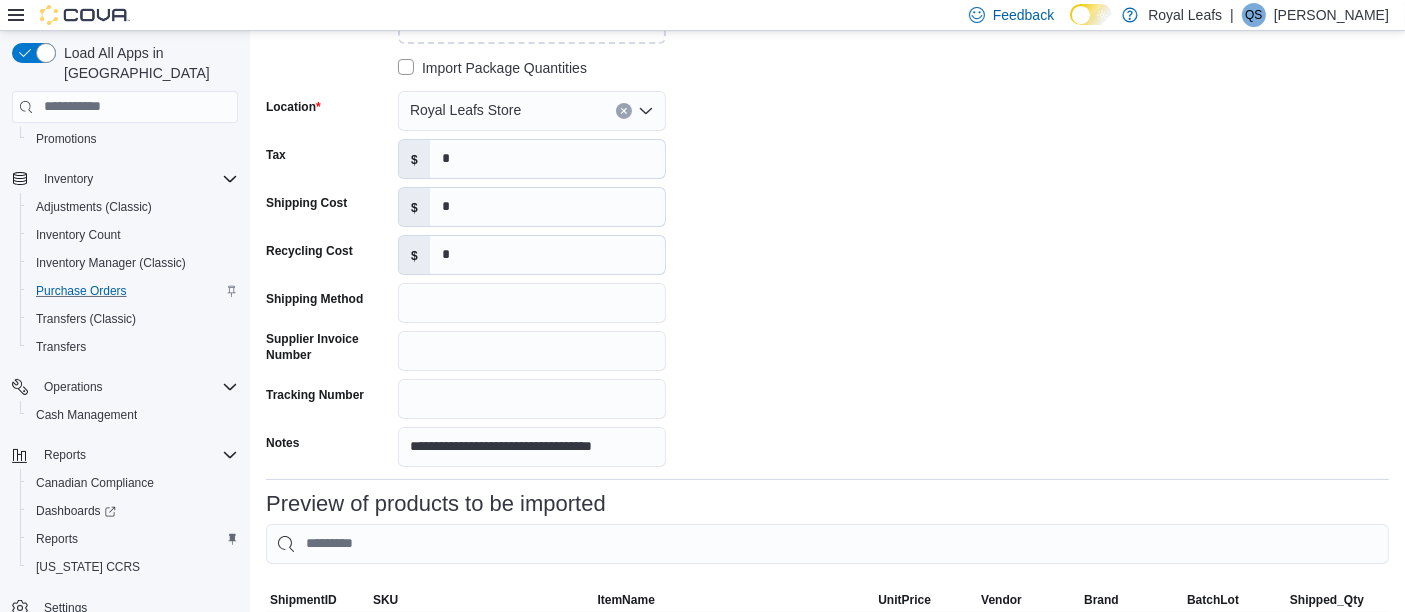 scroll, scrollTop: 0, scrollLeft: 0, axis: both 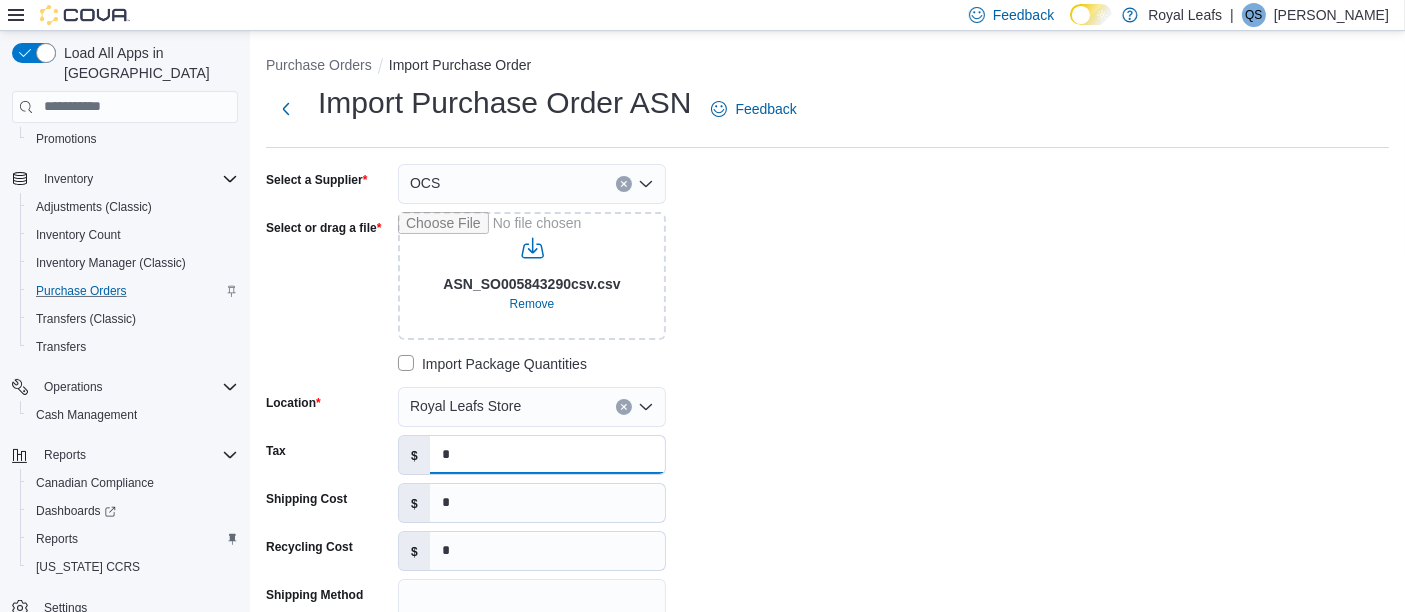 click on "*" at bounding box center [547, 455] 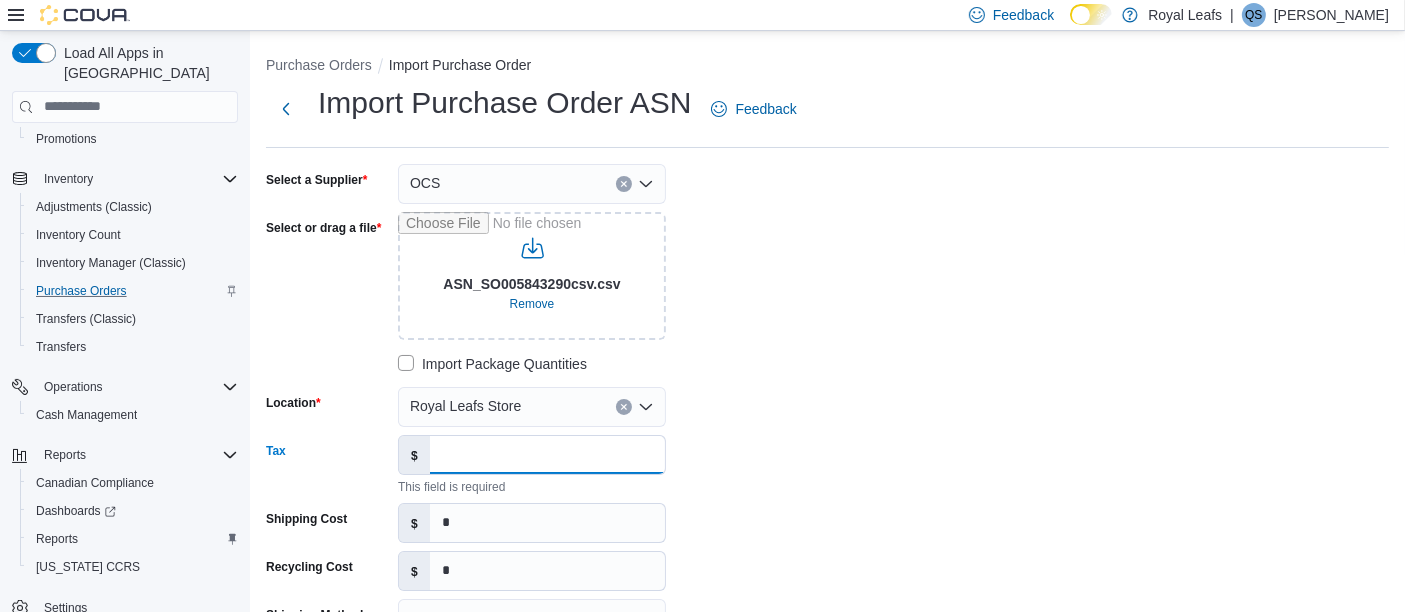 paste on "*******" 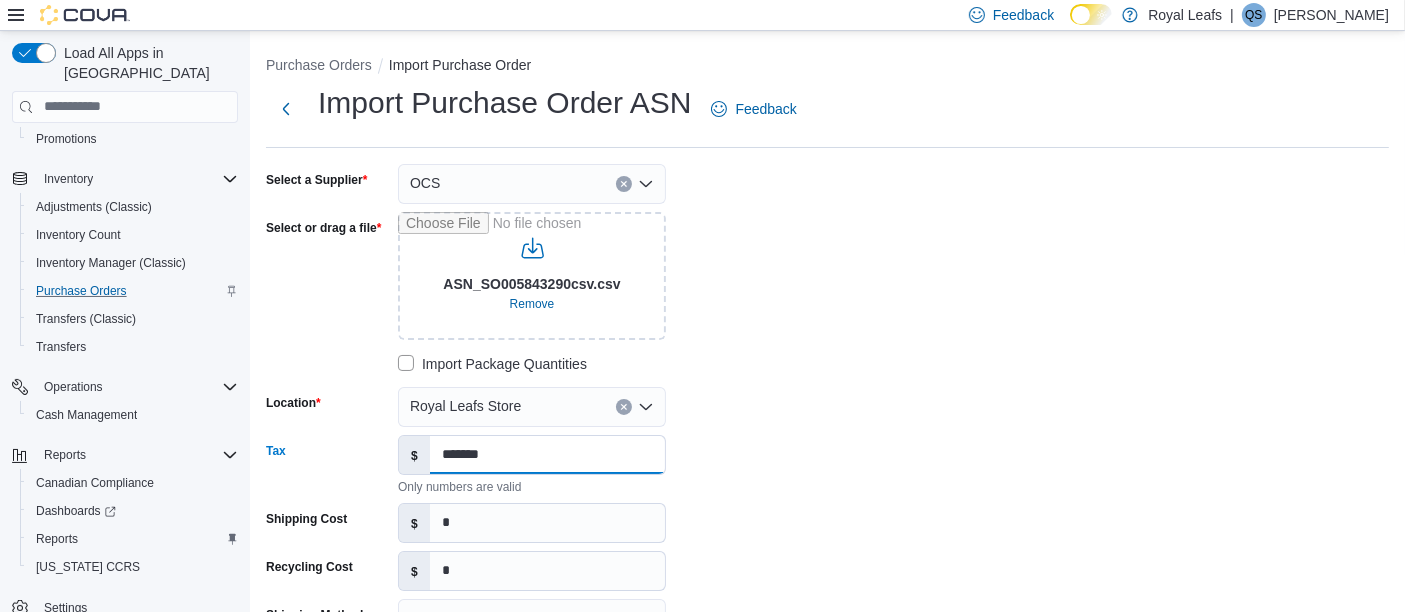 click on "*******" at bounding box center [547, 455] 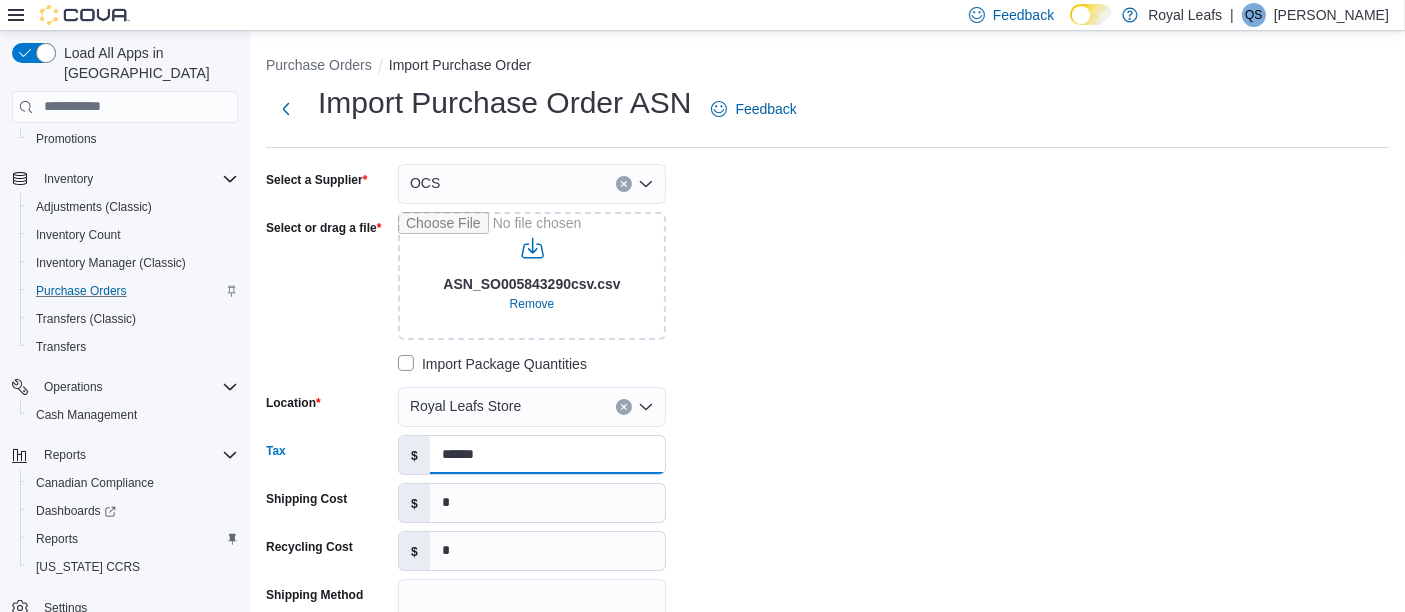 type on "******" 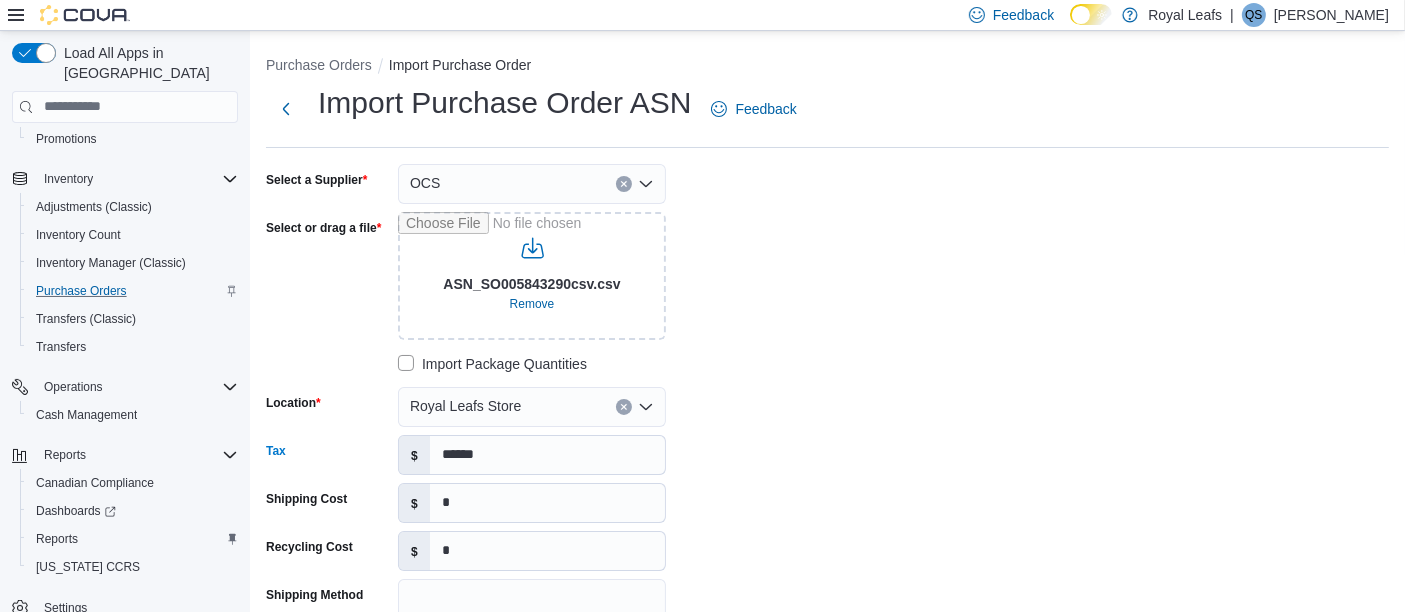 click on "**********" at bounding box center (827, 463) 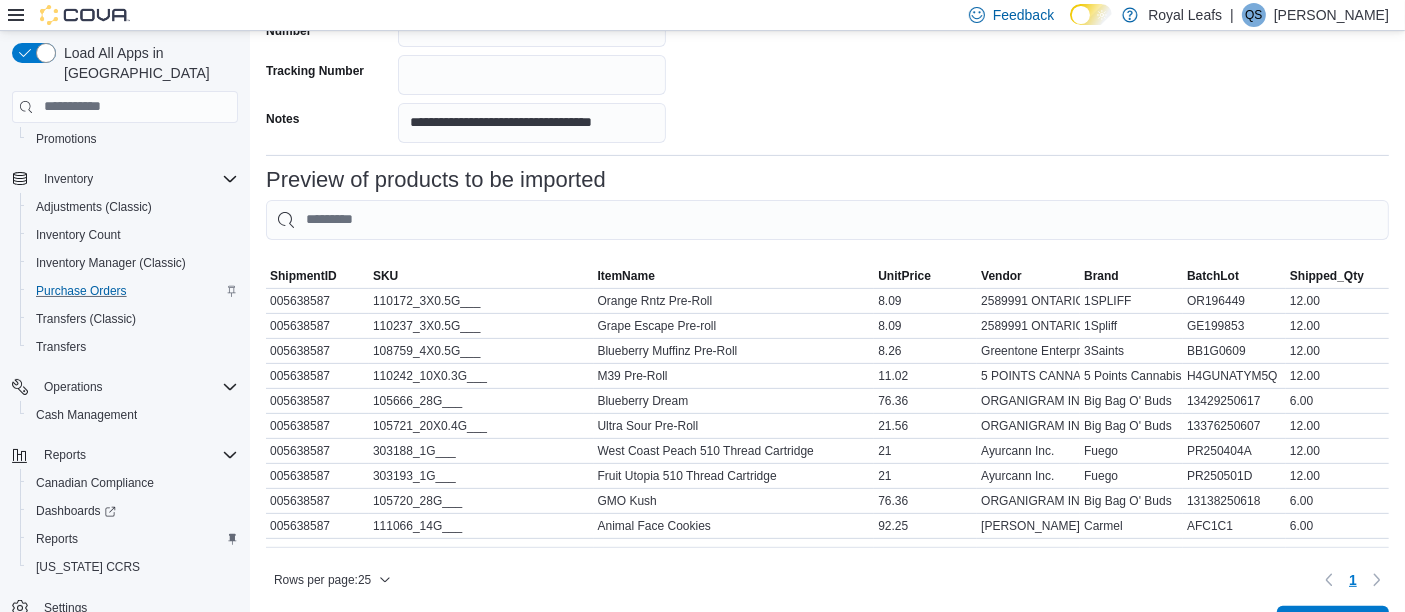 scroll, scrollTop: 682, scrollLeft: 0, axis: vertical 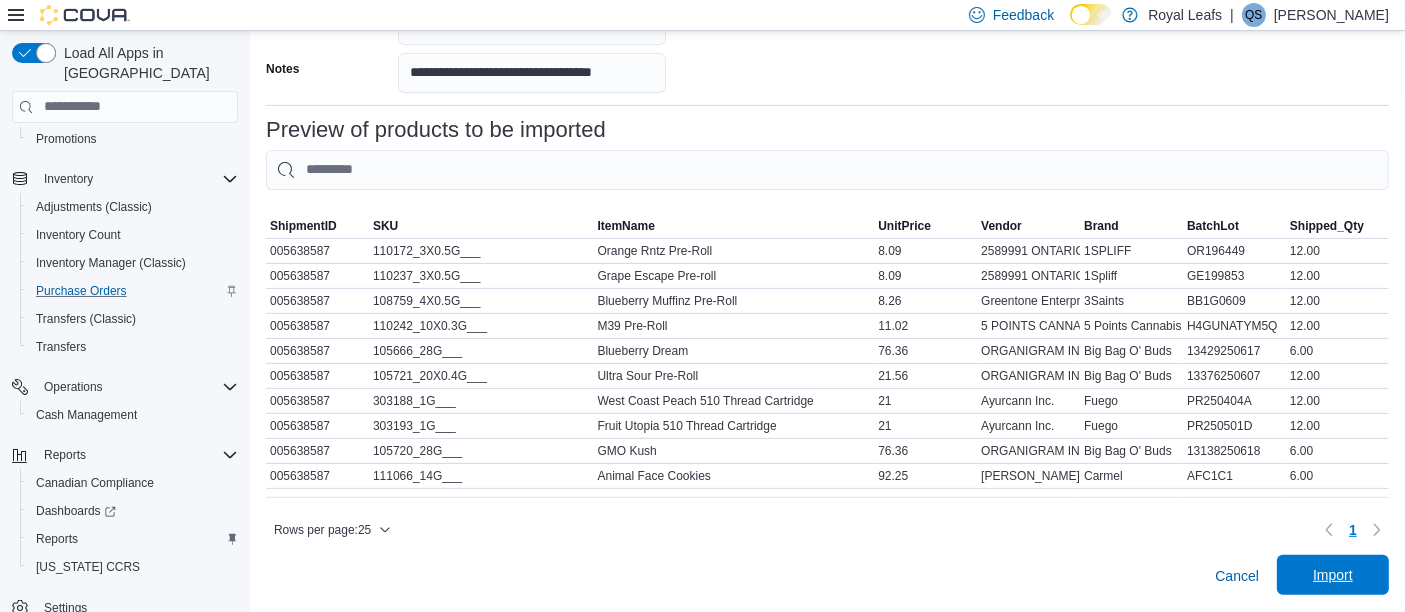 click on "Import" at bounding box center (1333, 575) 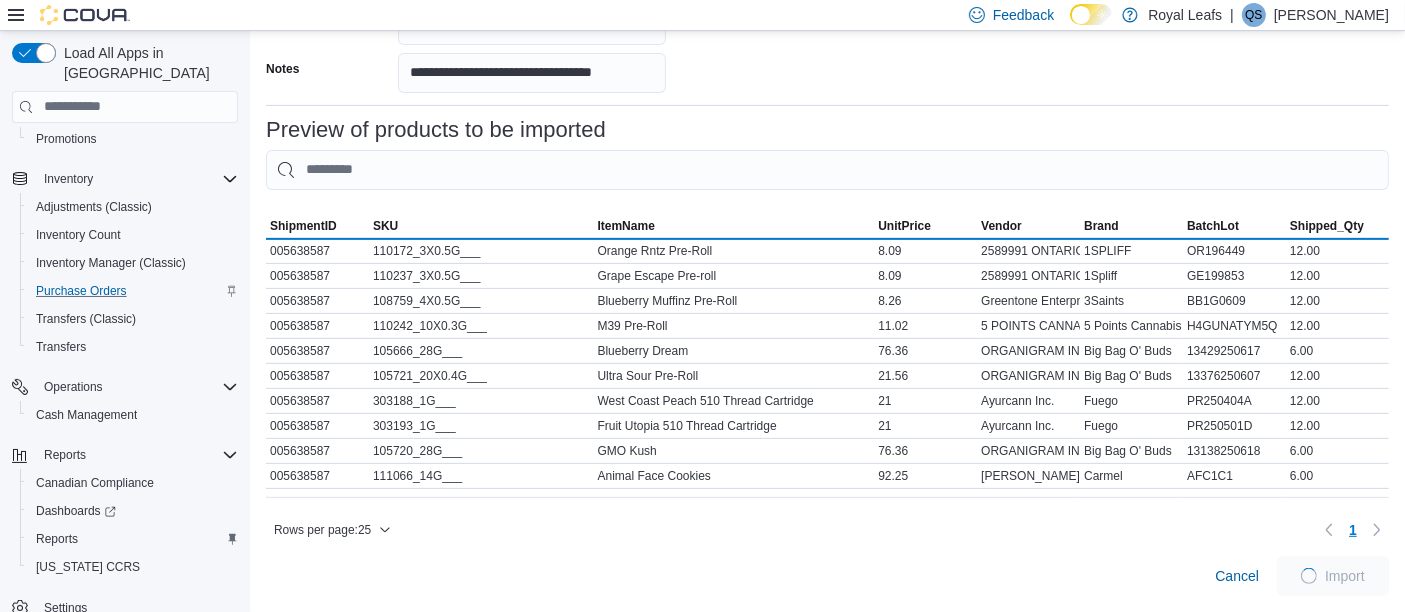 scroll, scrollTop: 680, scrollLeft: 0, axis: vertical 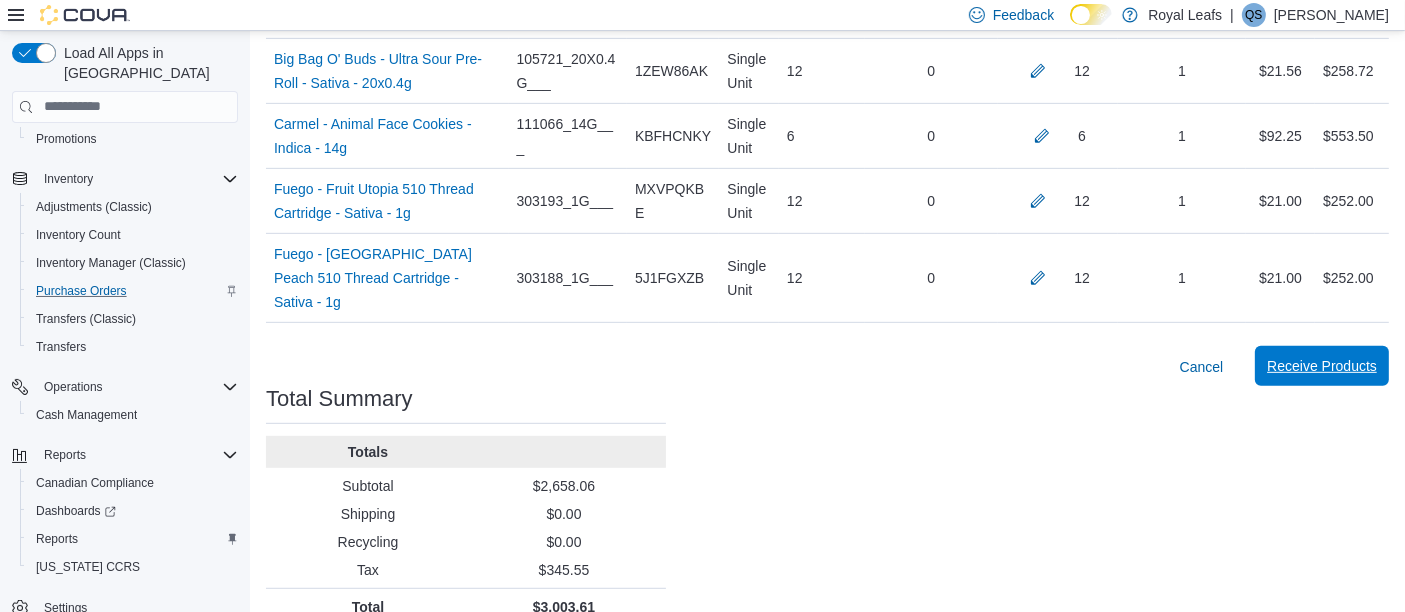 click on "Receive Products" at bounding box center (1322, 366) 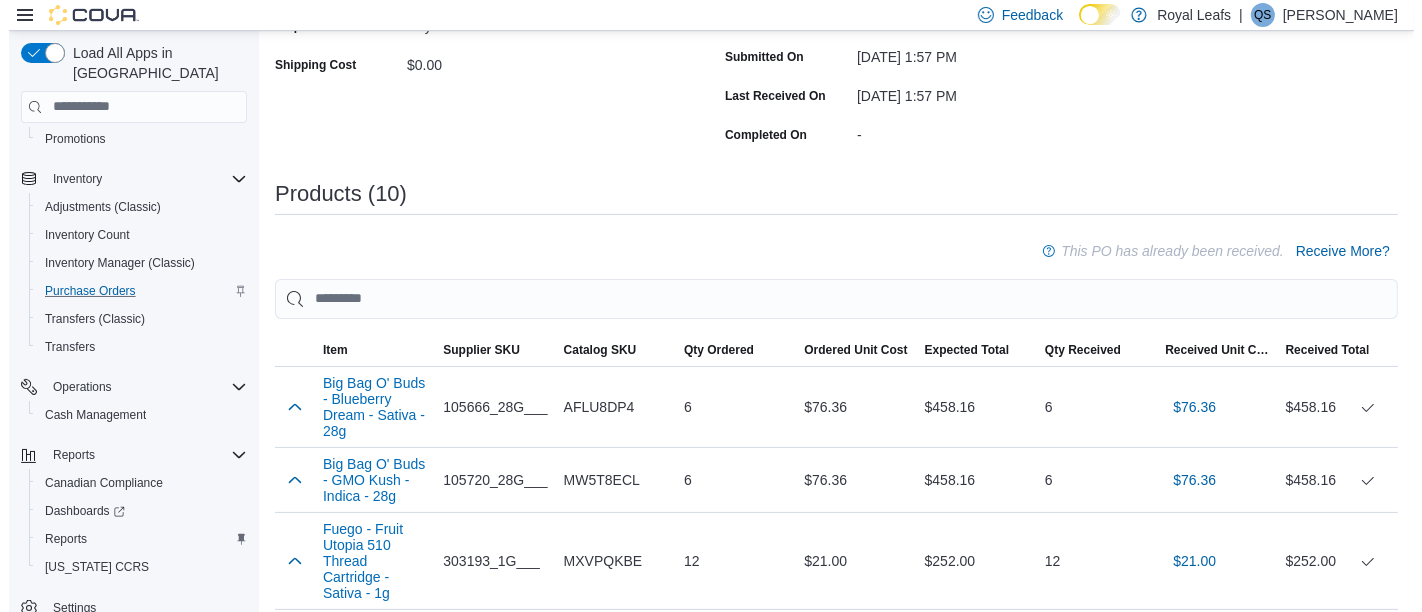 scroll, scrollTop: 0, scrollLeft: 0, axis: both 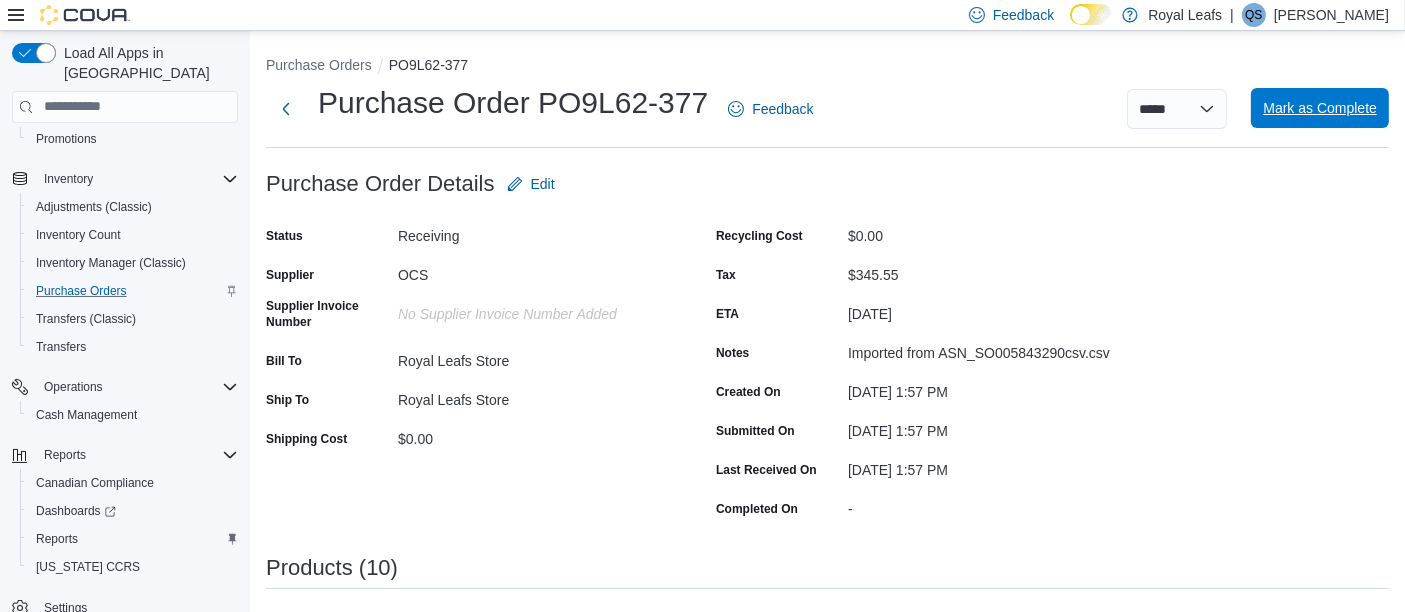 click on "Mark as Complete" at bounding box center [1320, 108] 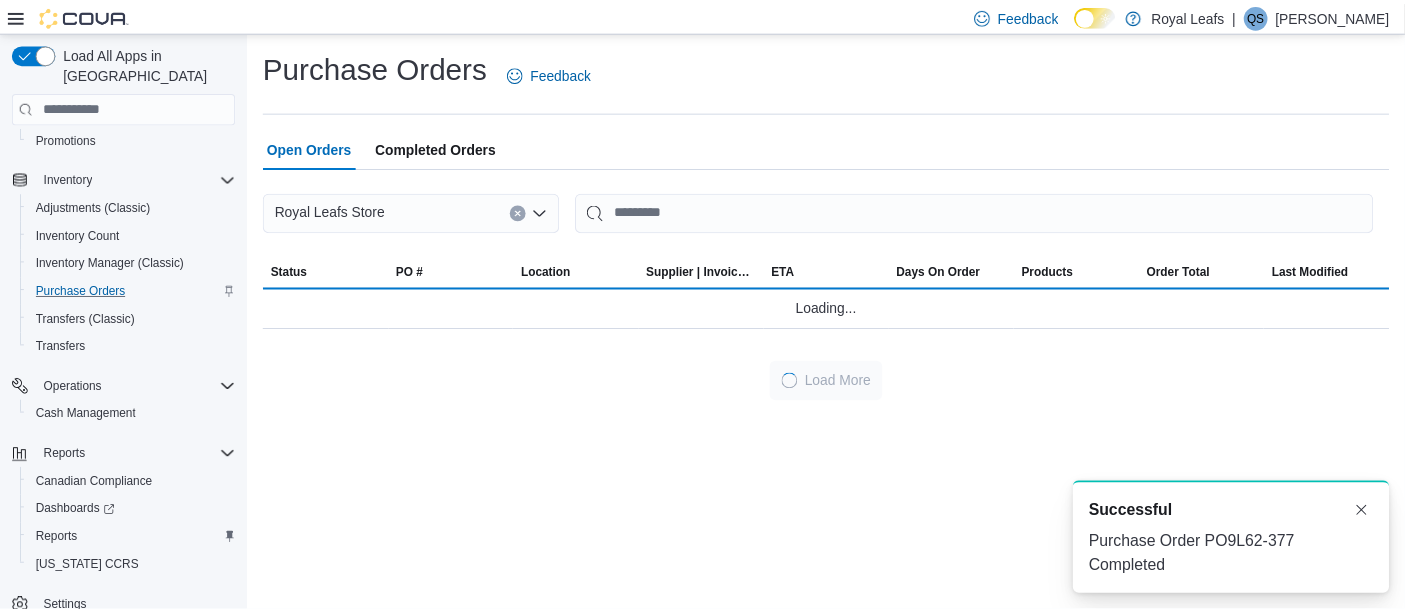 scroll, scrollTop: 0, scrollLeft: 0, axis: both 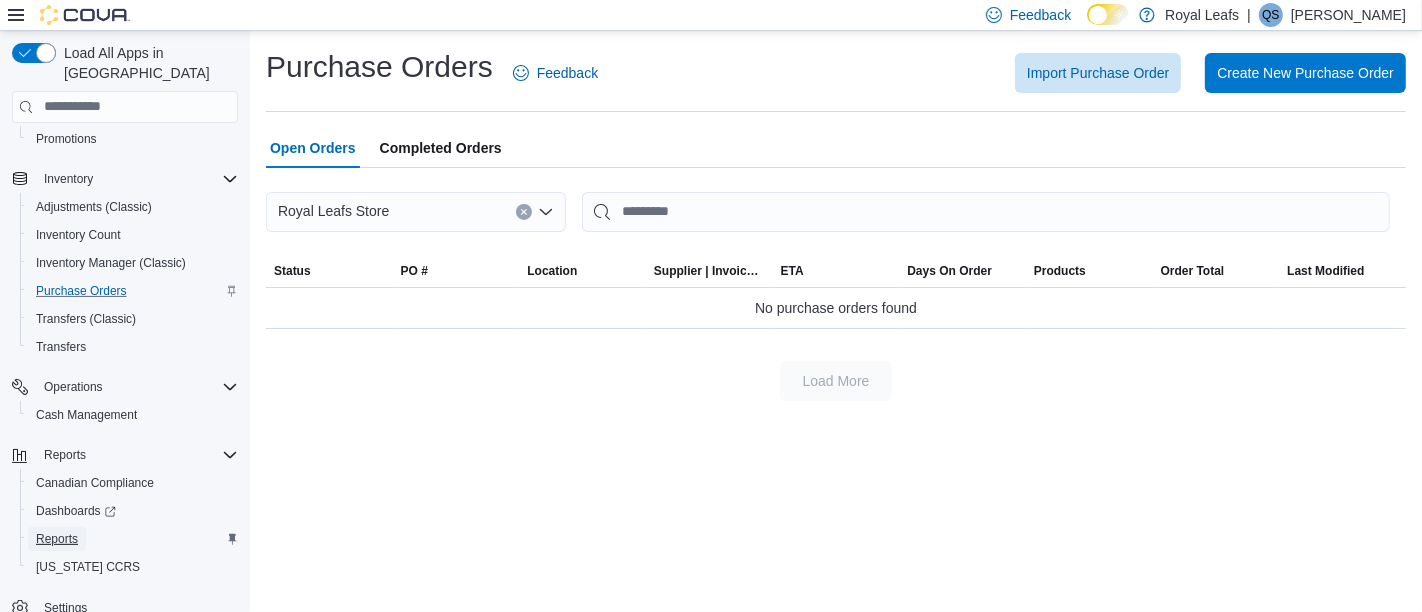 click on "Reports" at bounding box center (57, 539) 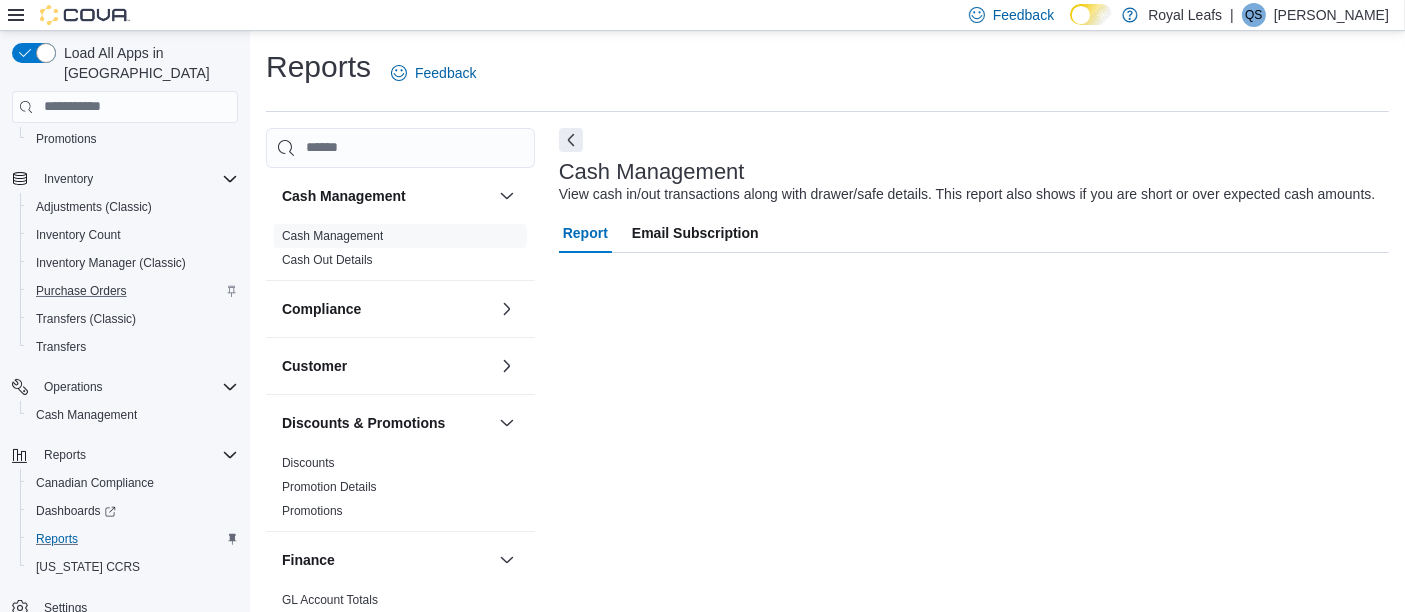 scroll, scrollTop: 26, scrollLeft: 0, axis: vertical 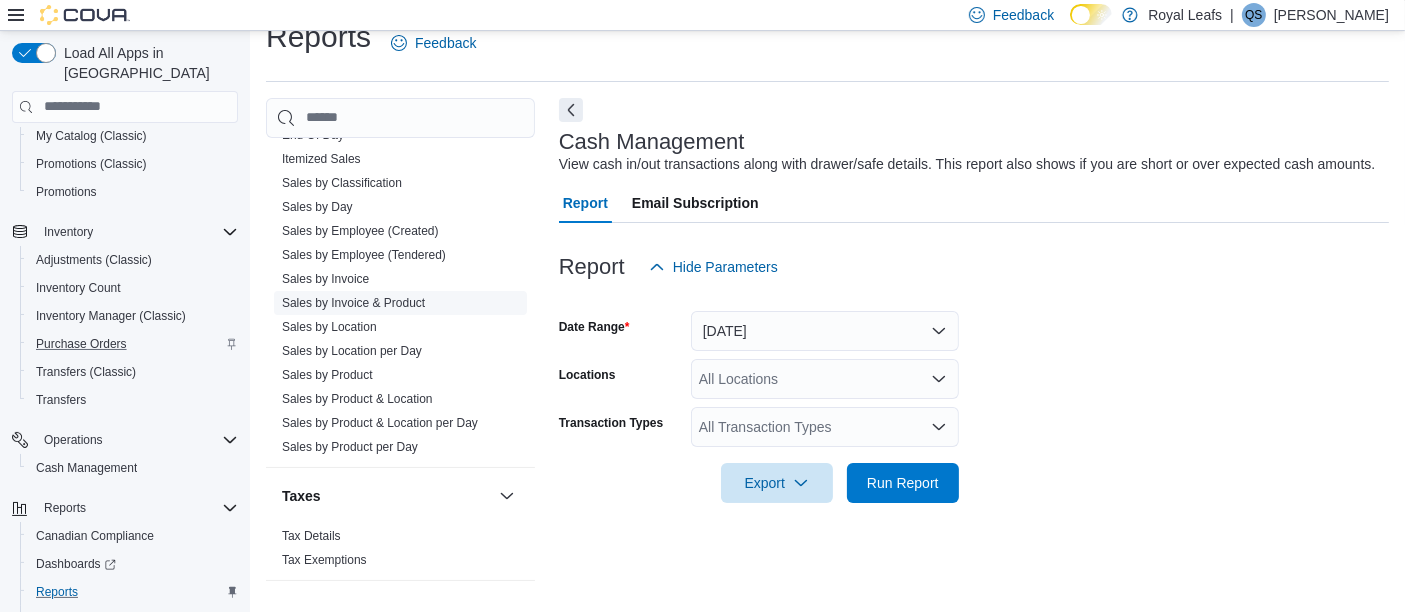 click on "Sales by Invoice & Product" at bounding box center (353, 303) 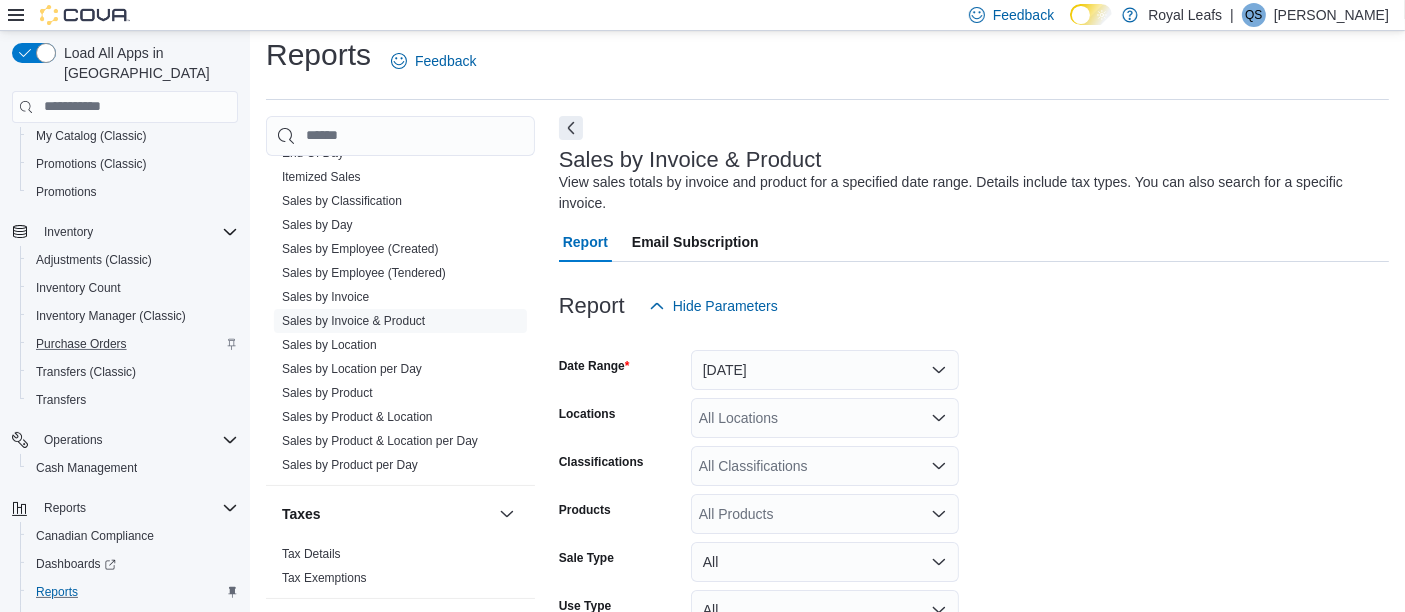 scroll, scrollTop: 0, scrollLeft: 0, axis: both 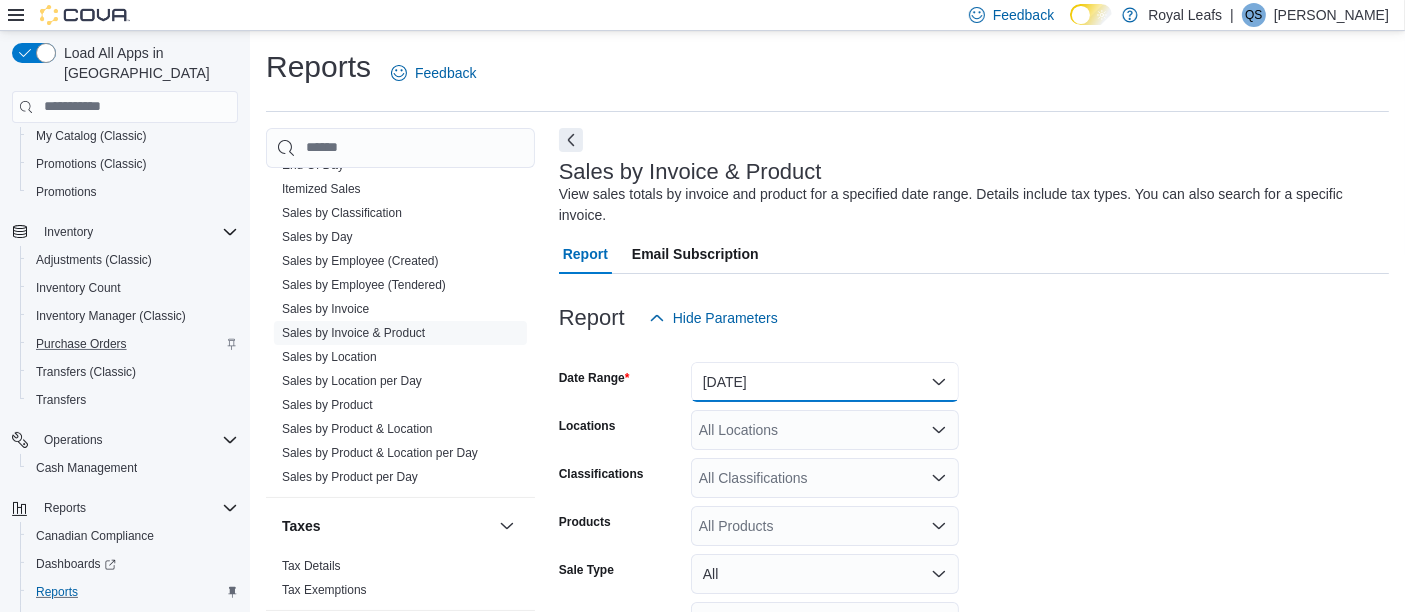 click on "[DATE]" at bounding box center [825, 382] 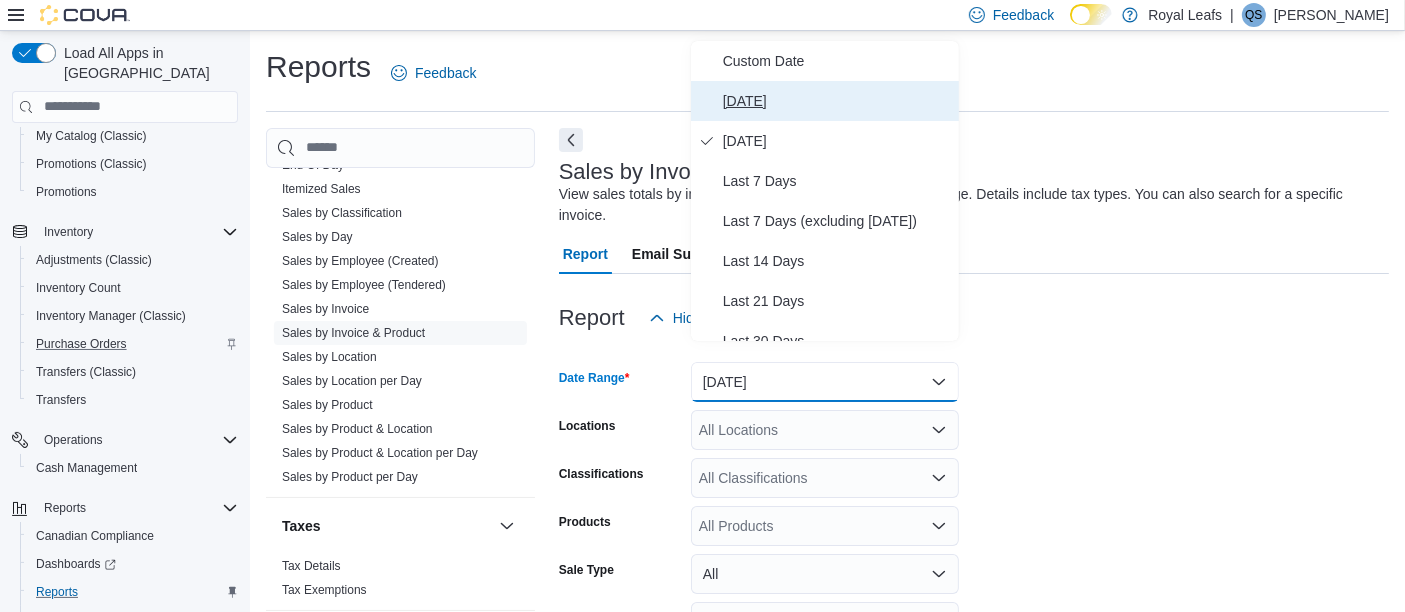 click on "[DATE]" at bounding box center [837, 101] 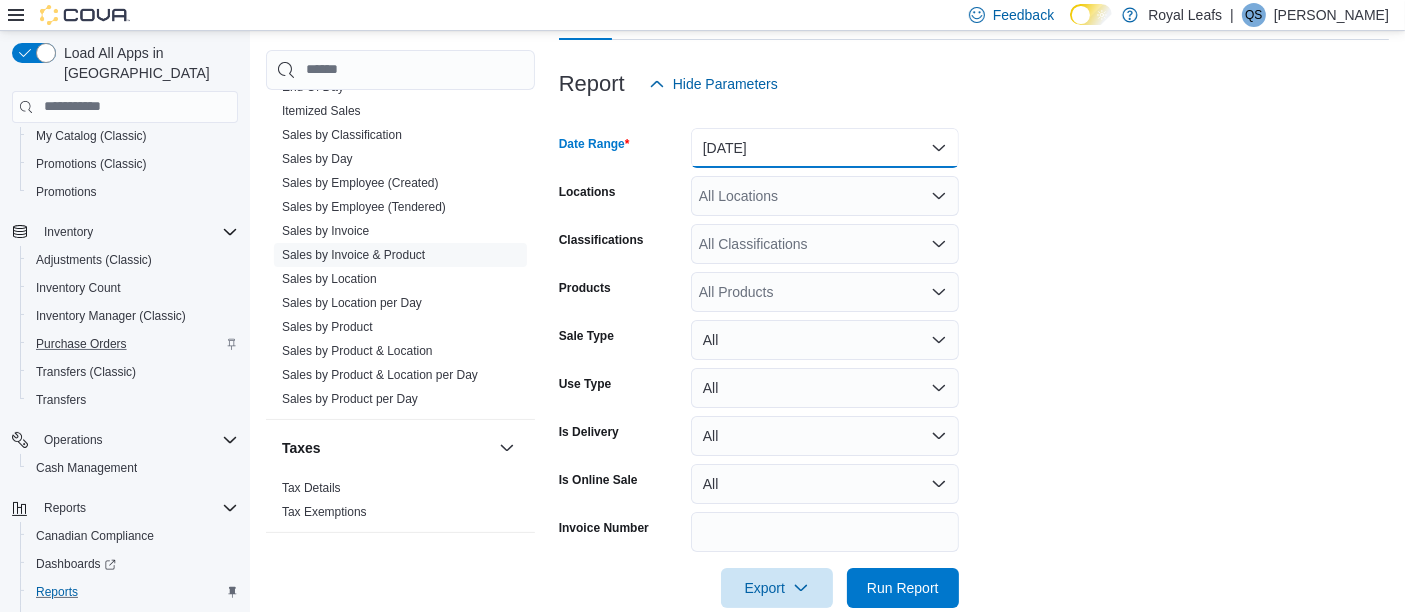 scroll, scrollTop: 247, scrollLeft: 0, axis: vertical 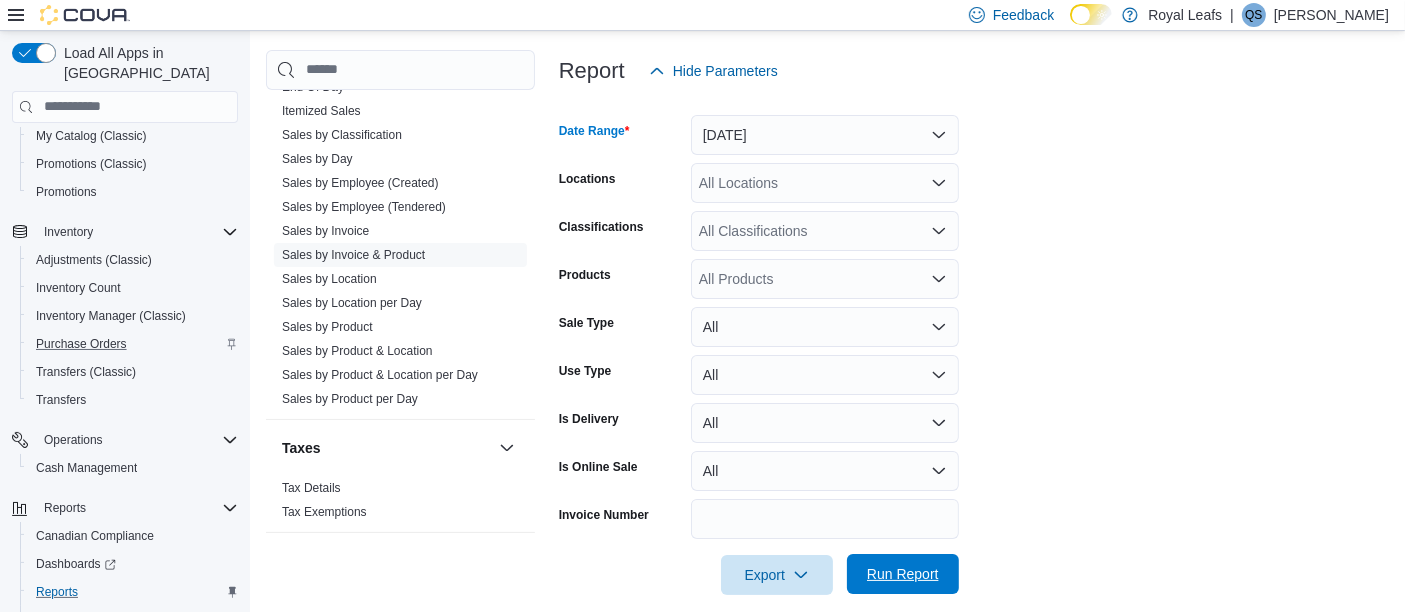 click on "Run Report" at bounding box center [903, 574] 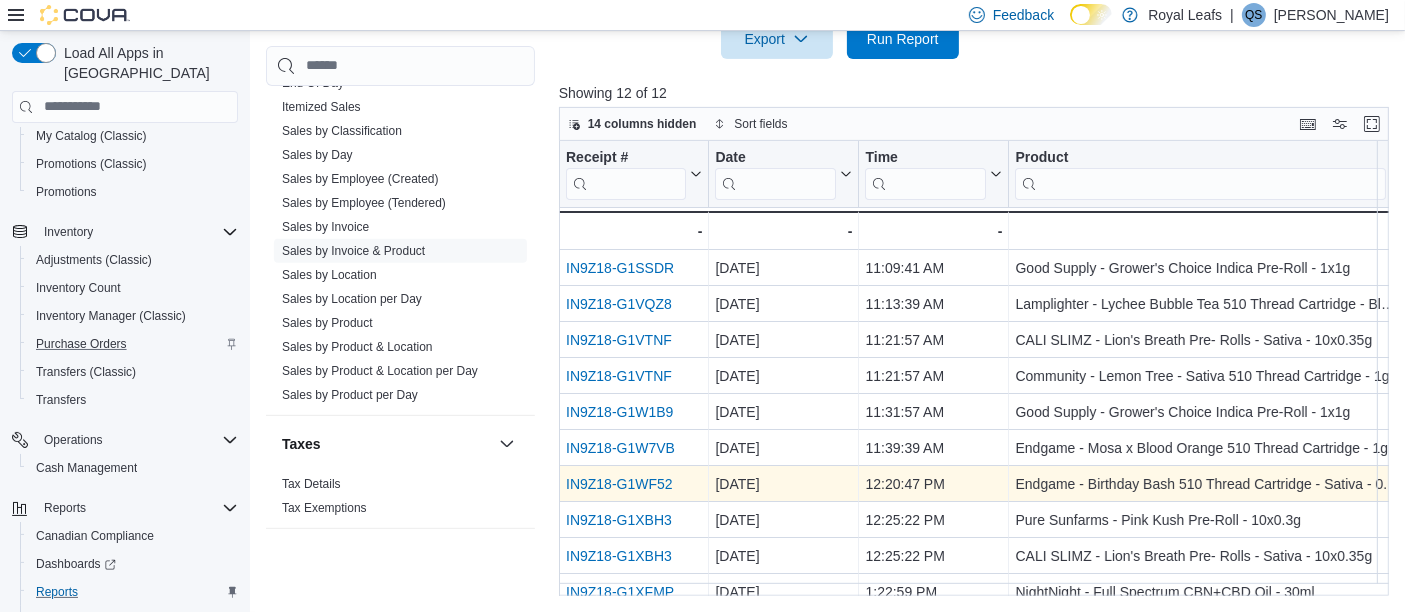 scroll, scrollTop: 761, scrollLeft: 0, axis: vertical 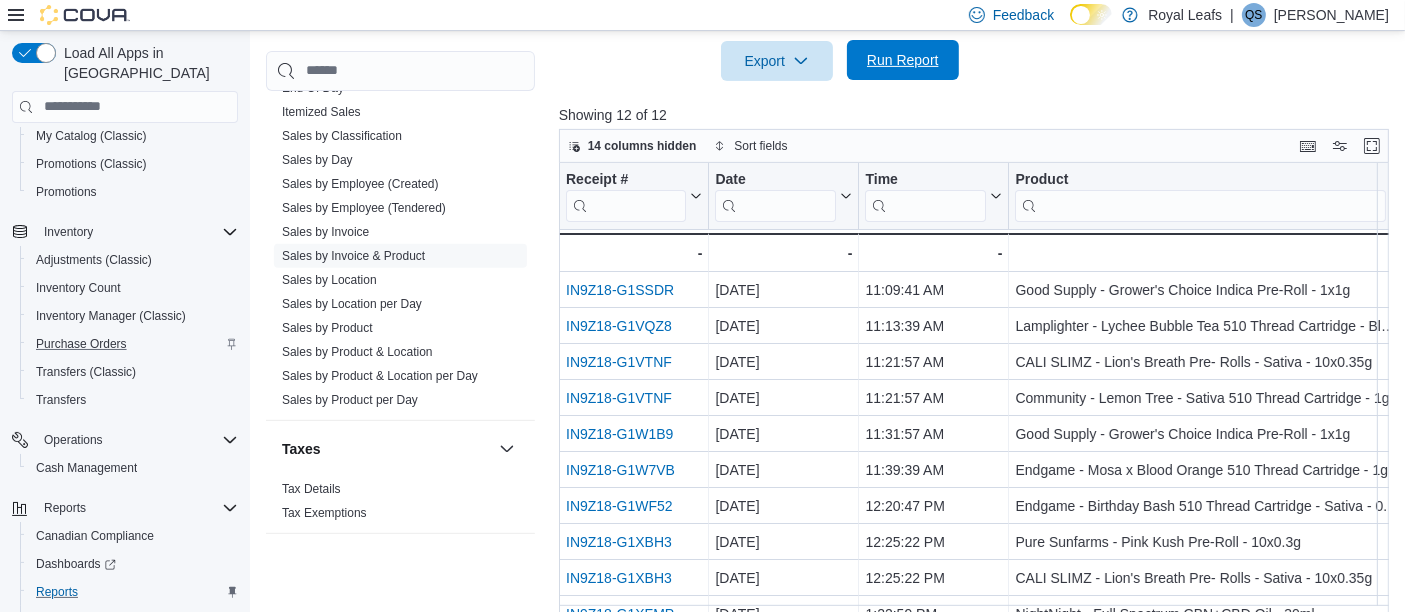 click on "Run Report" at bounding box center (903, 60) 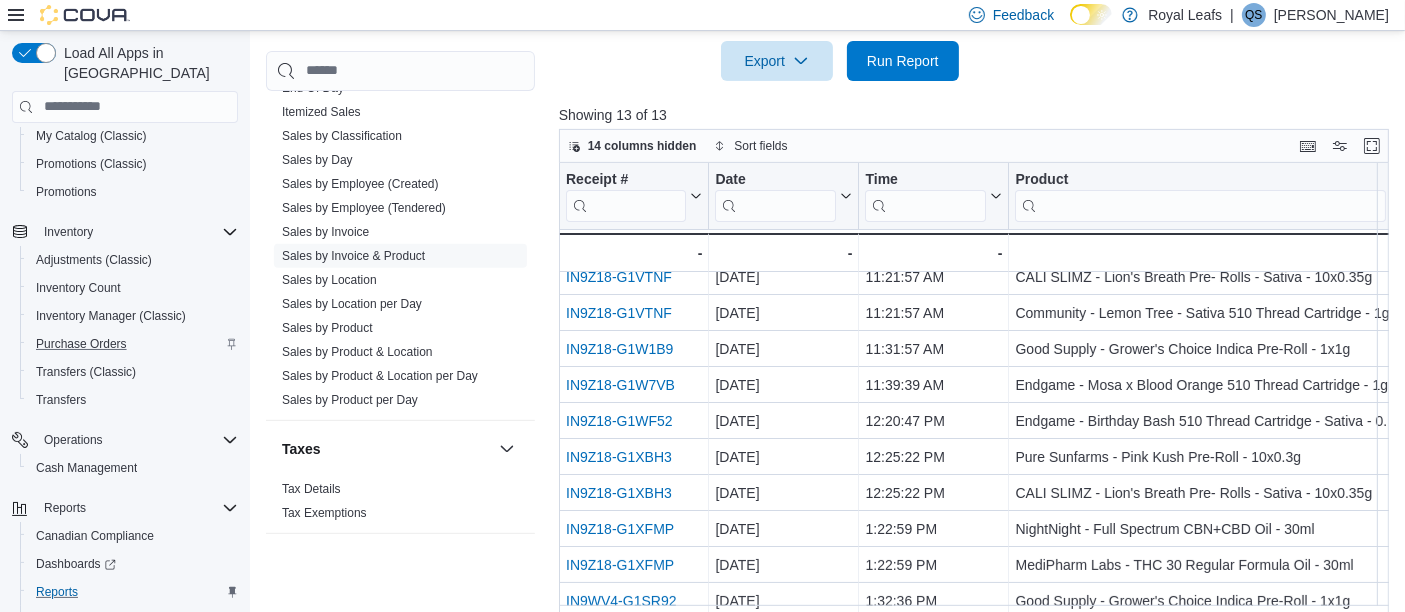 scroll, scrollTop: 131, scrollLeft: 0, axis: vertical 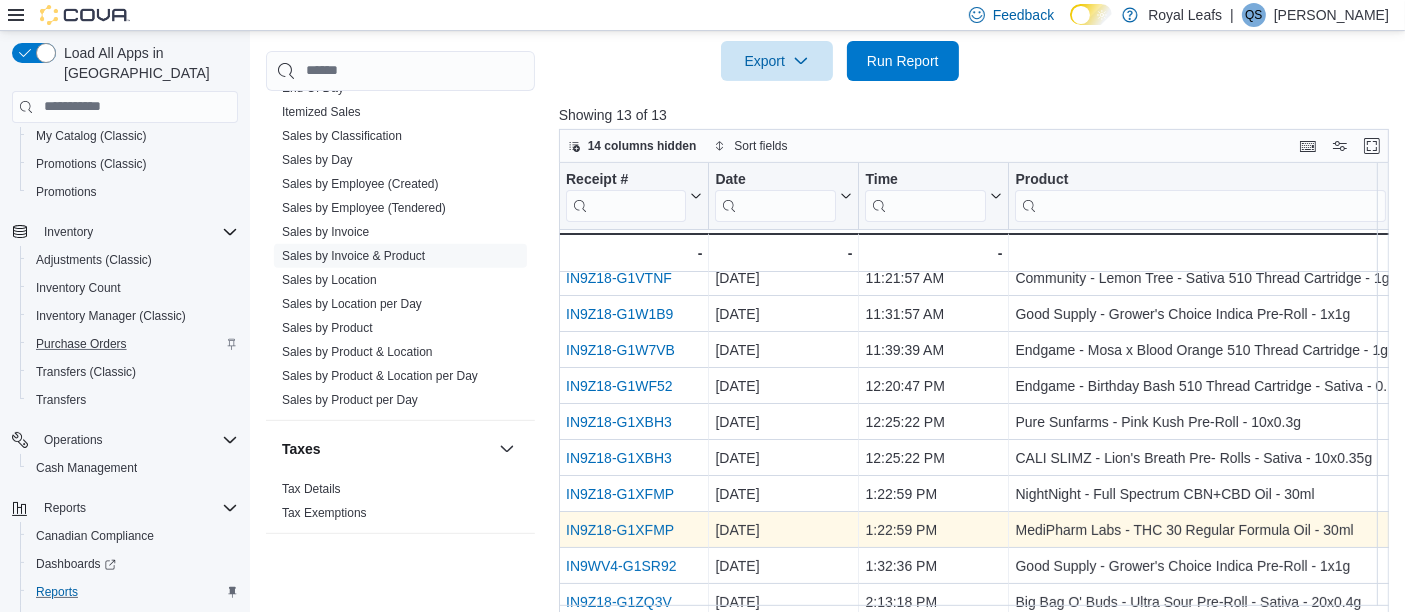 click on "IN9Z18-G1XFMP" at bounding box center (620, 530) 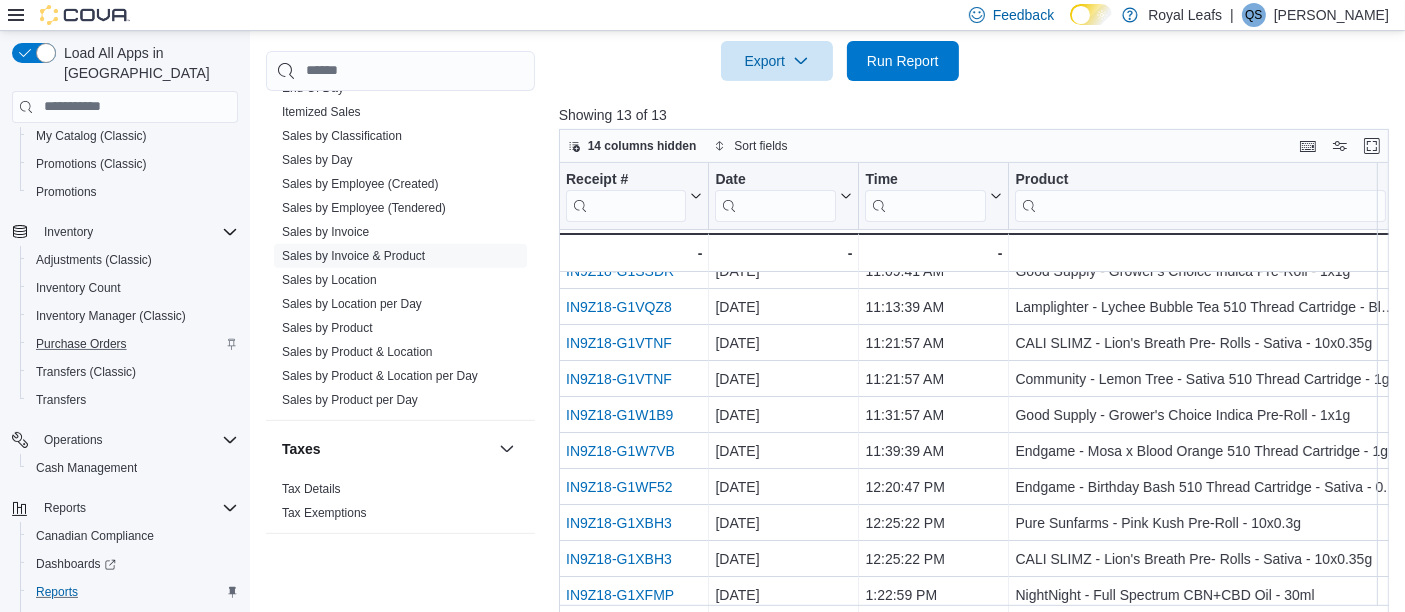 scroll, scrollTop: 0, scrollLeft: 0, axis: both 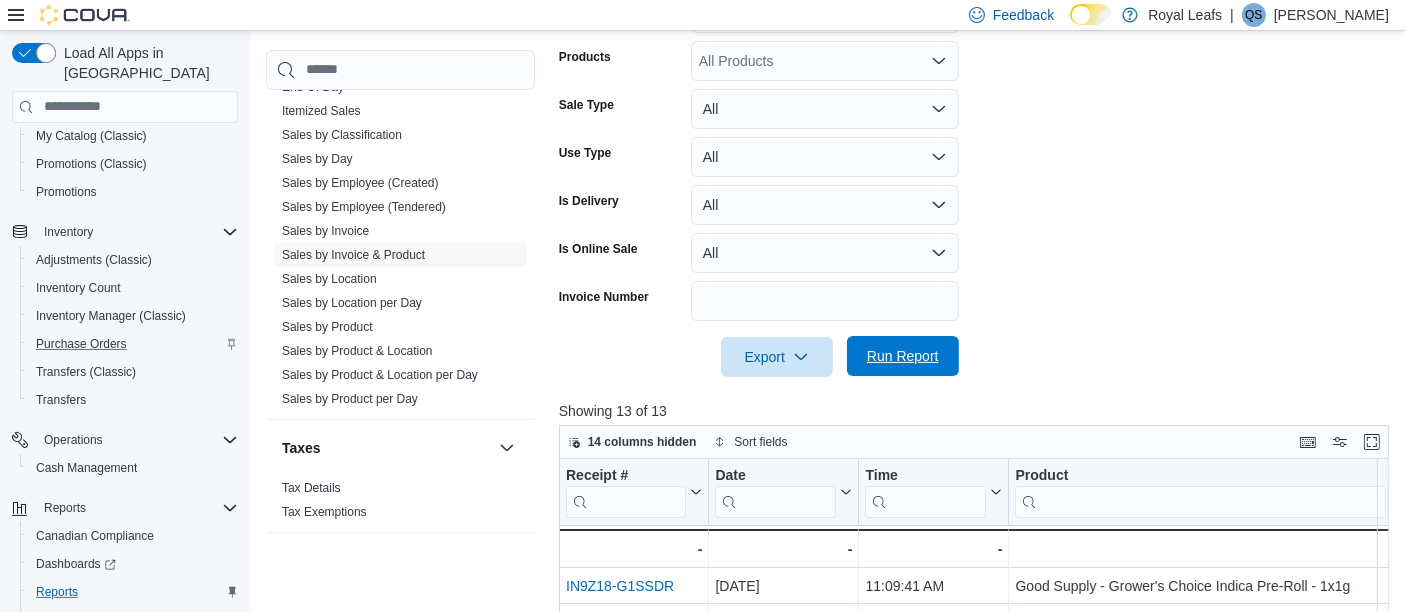 click on "Run Report" at bounding box center (903, 356) 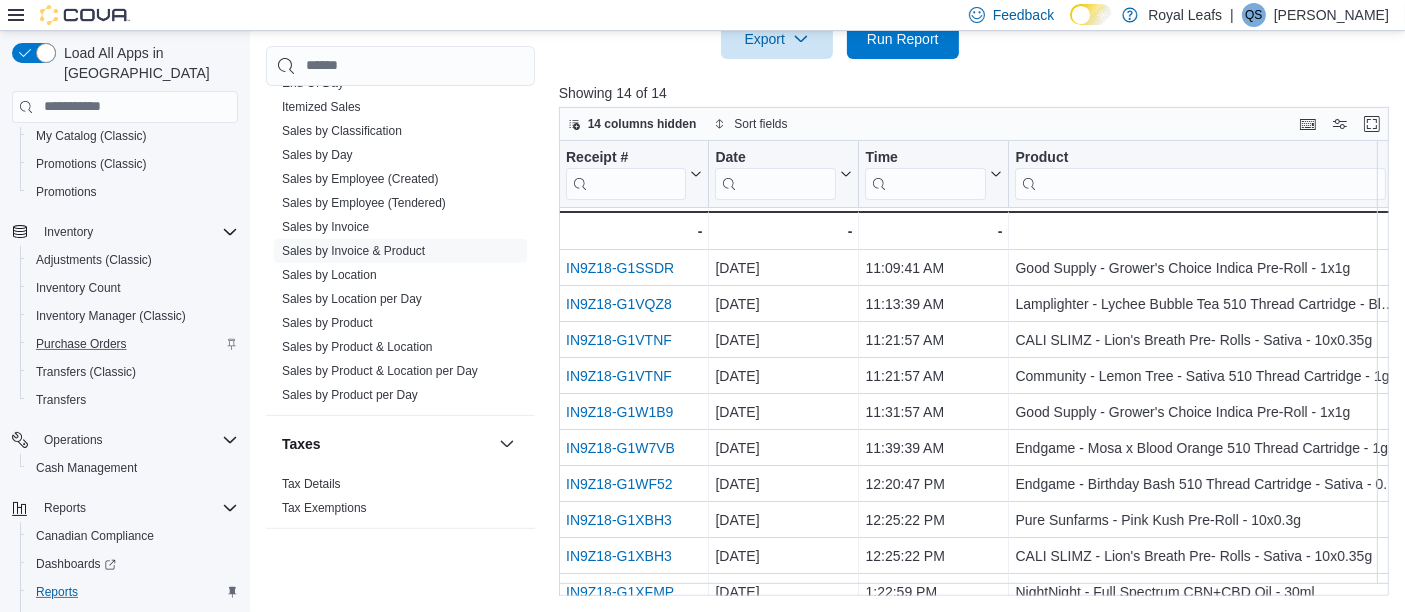 scroll, scrollTop: 761, scrollLeft: 0, axis: vertical 